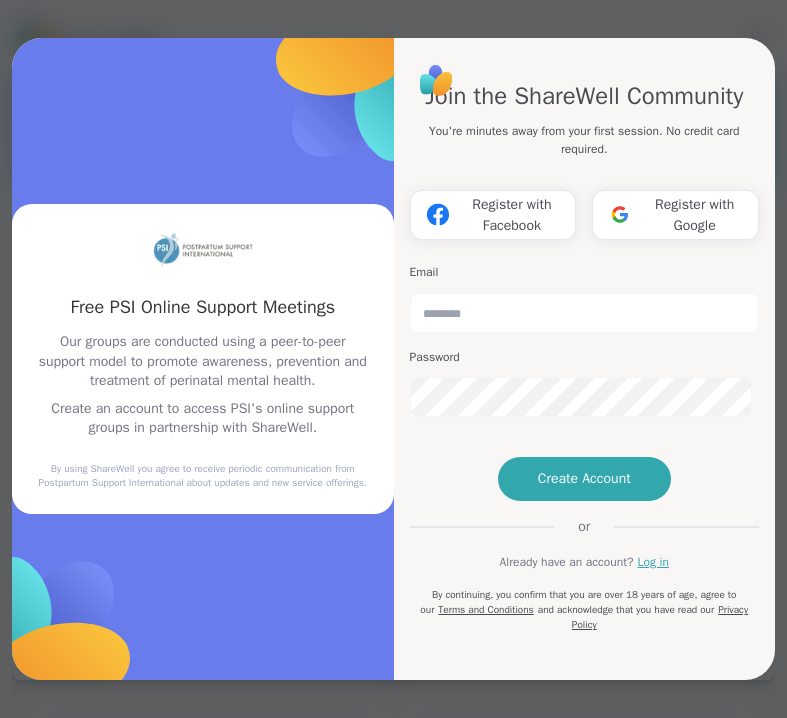 scroll, scrollTop: 0, scrollLeft: 0, axis: both 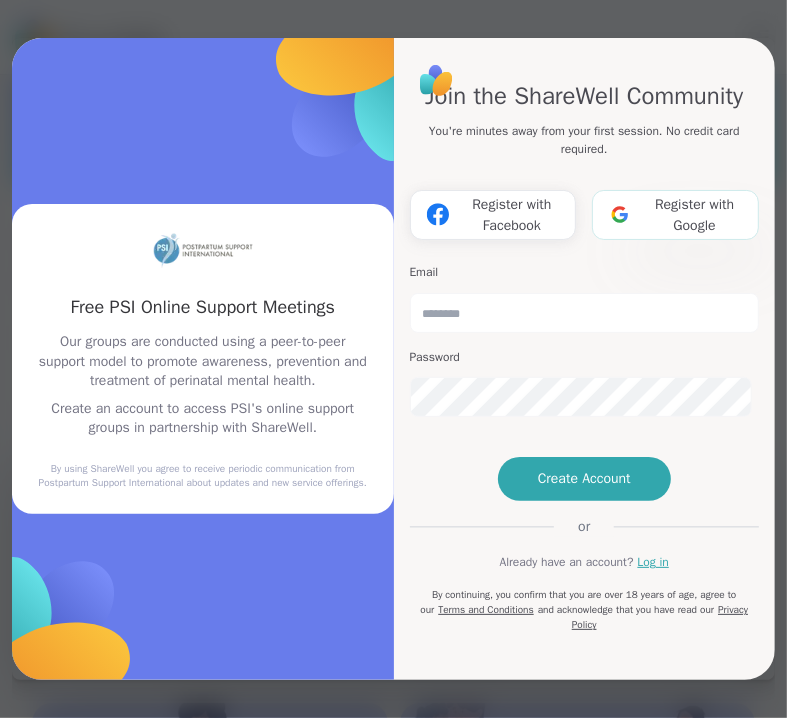 click on "Register with Google" at bounding box center (694, 215) 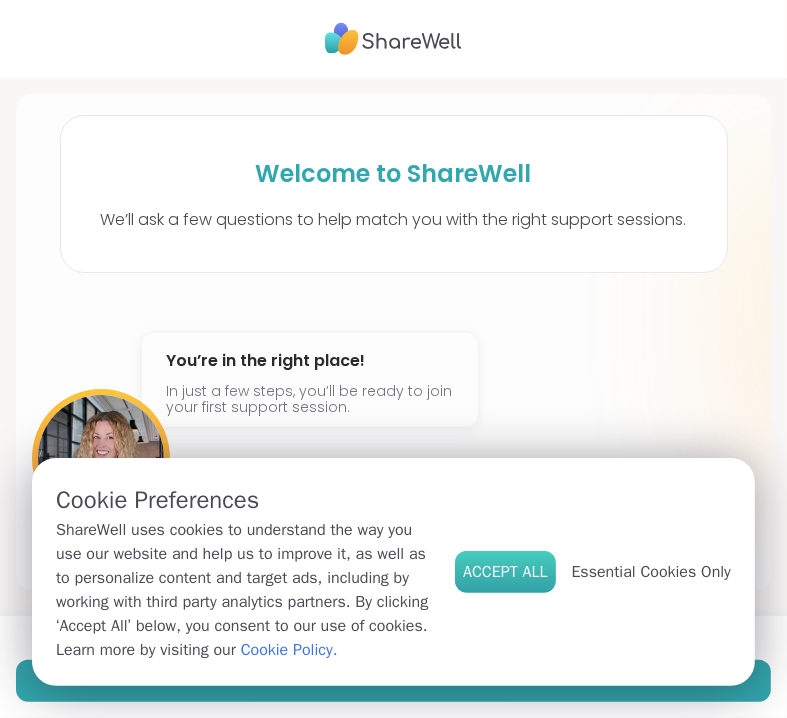 click on "Accept All" at bounding box center [505, 572] 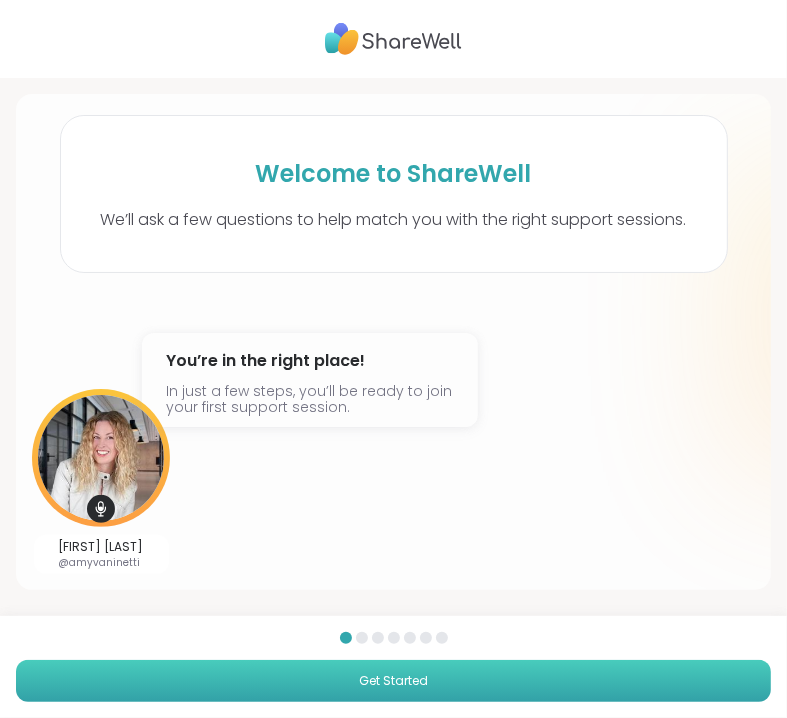 click on "Get Started" at bounding box center [393, 681] 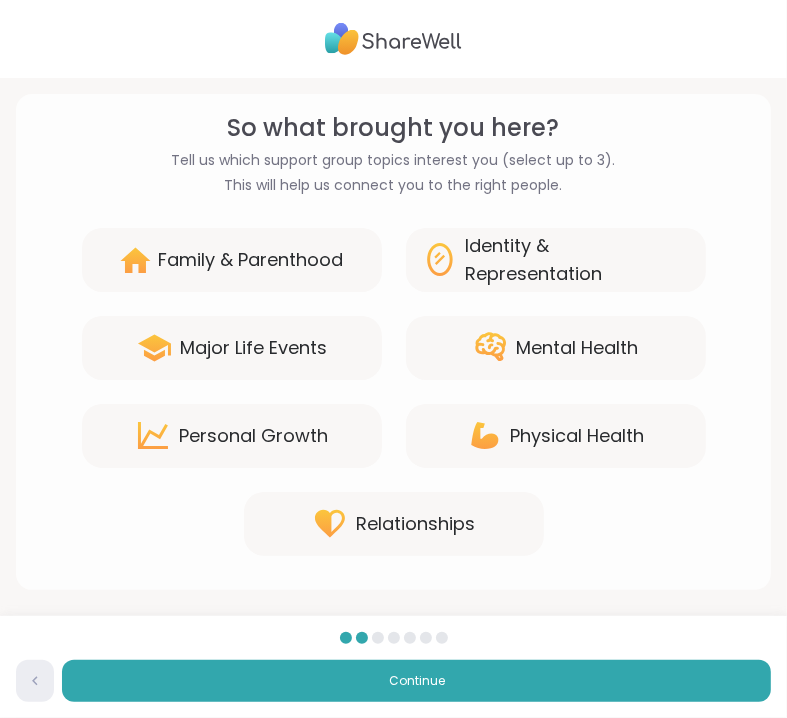click on "Mental Health" at bounding box center (556, 348) 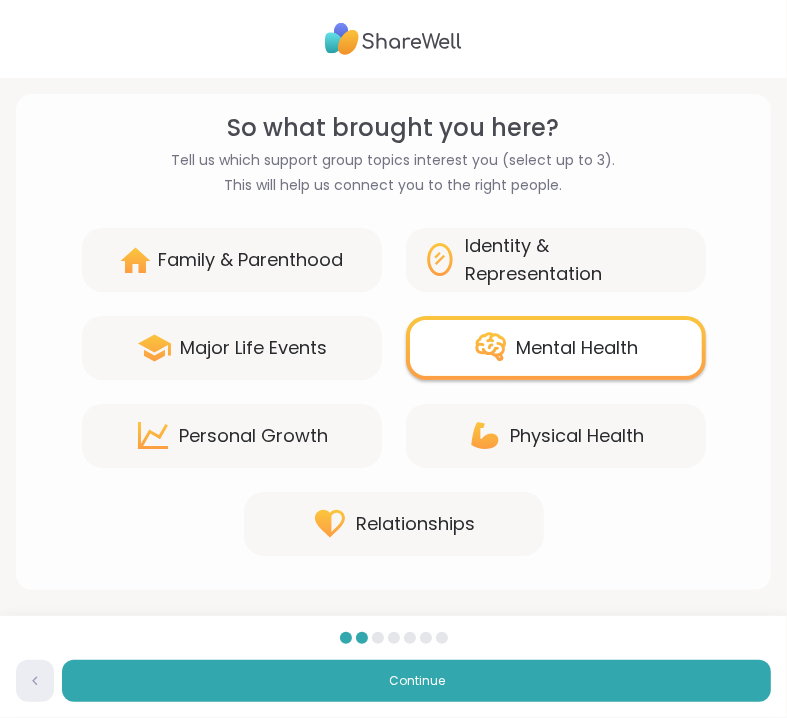 click on "Family & Parenthood" at bounding box center (251, 260) 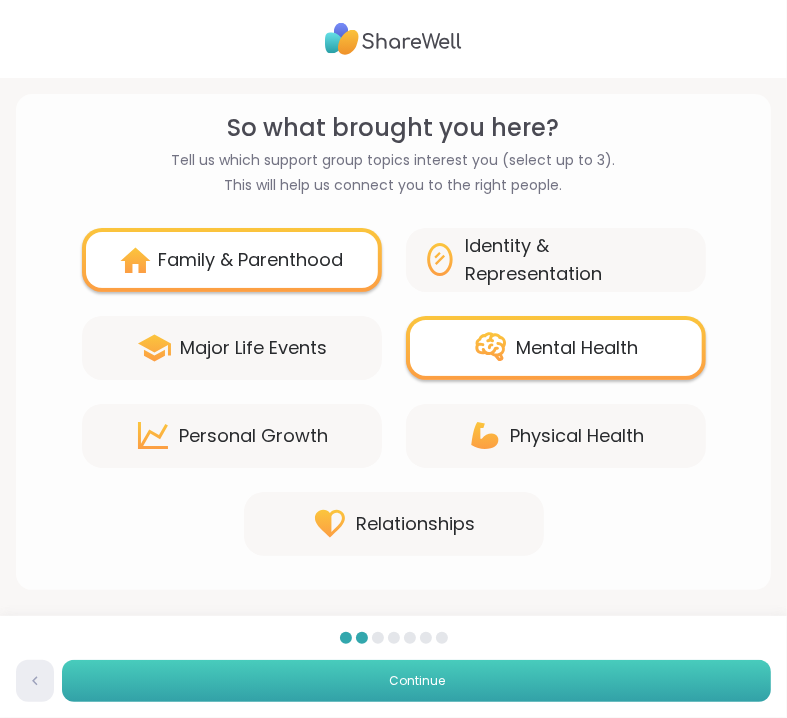 click on "Continue" at bounding box center (416, 681) 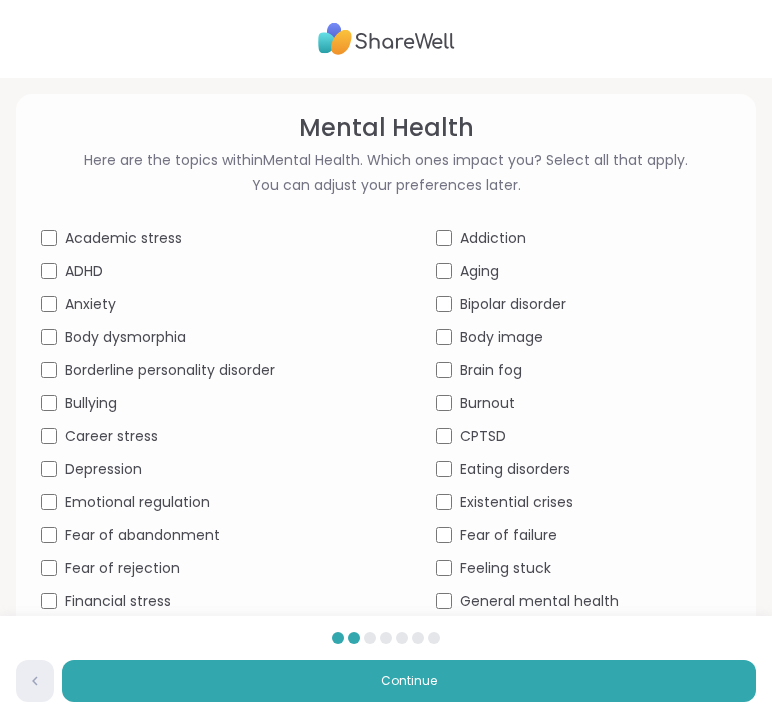 click on "ADHD" at bounding box center (84, 271) 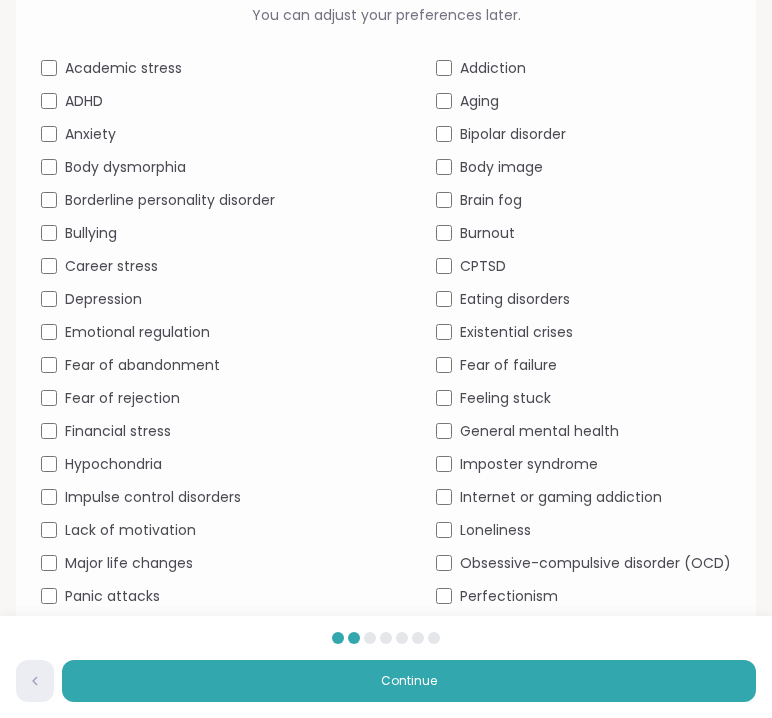 scroll, scrollTop: 171, scrollLeft: 0, axis: vertical 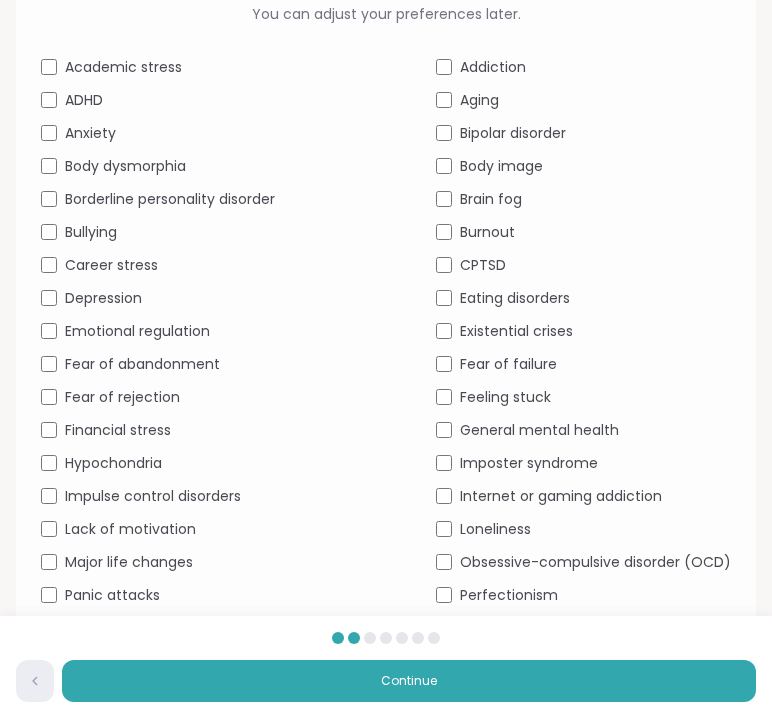 click on "Career stress" at bounding box center (111, 265) 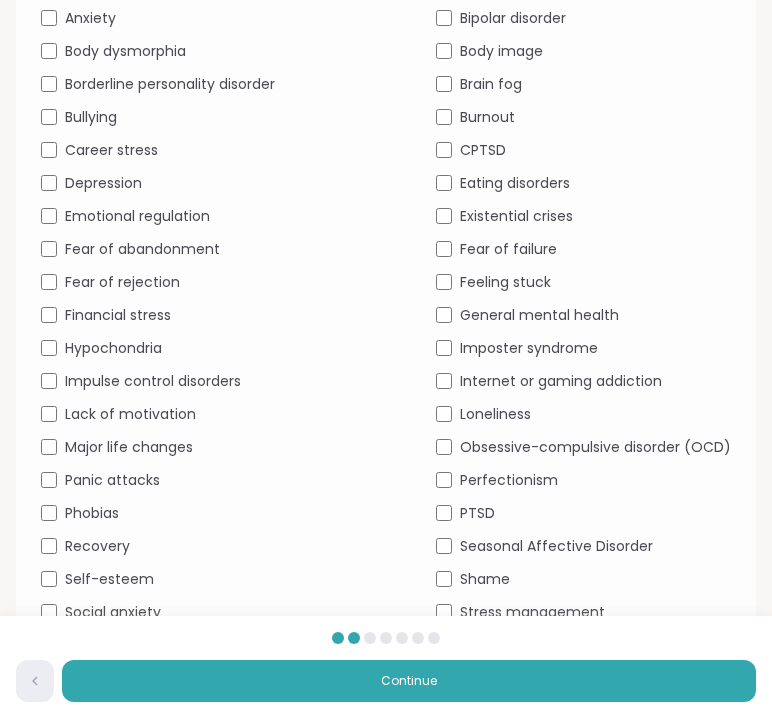 scroll, scrollTop: 287, scrollLeft: 0, axis: vertical 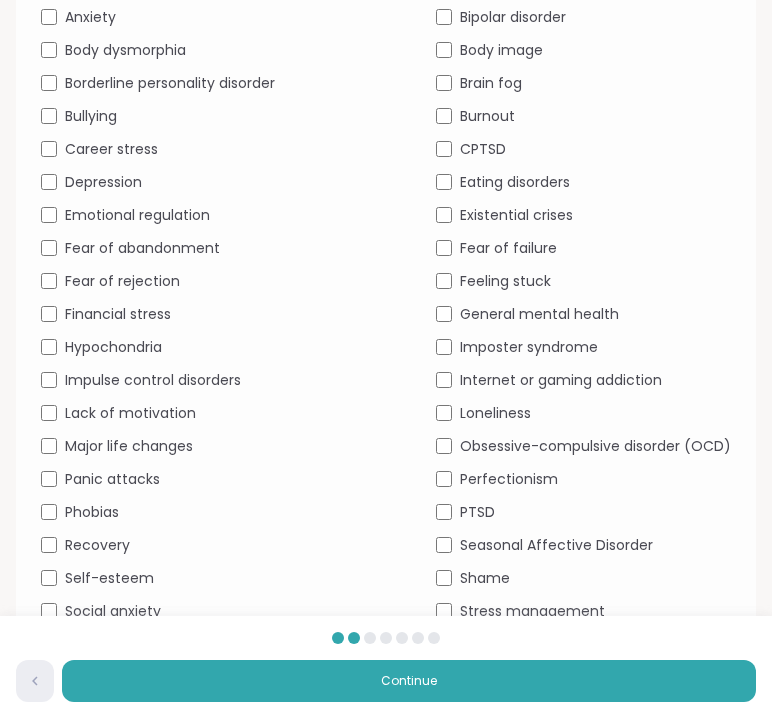 click on "Fear of abandonment" at bounding box center [142, 248] 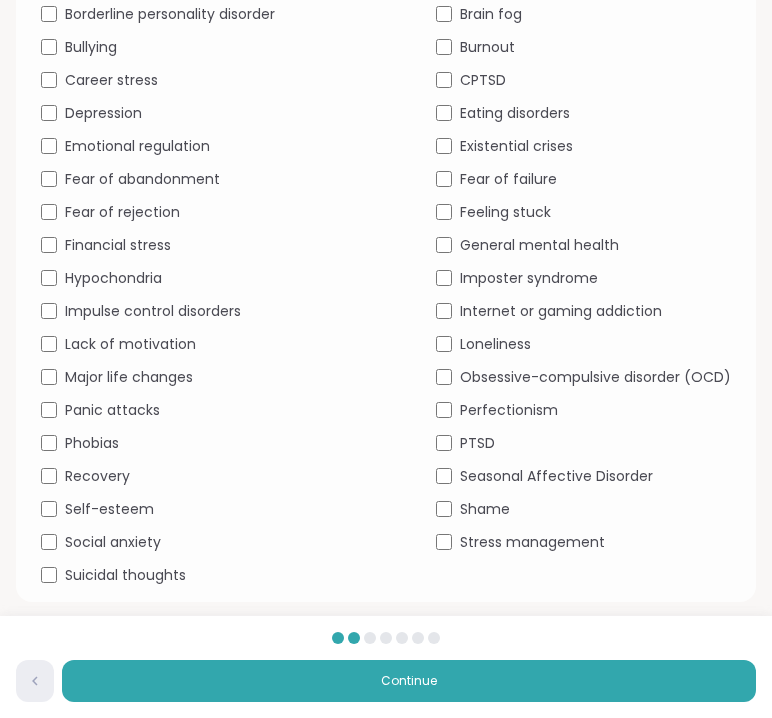 scroll, scrollTop: 358, scrollLeft: 0, axis: vertical 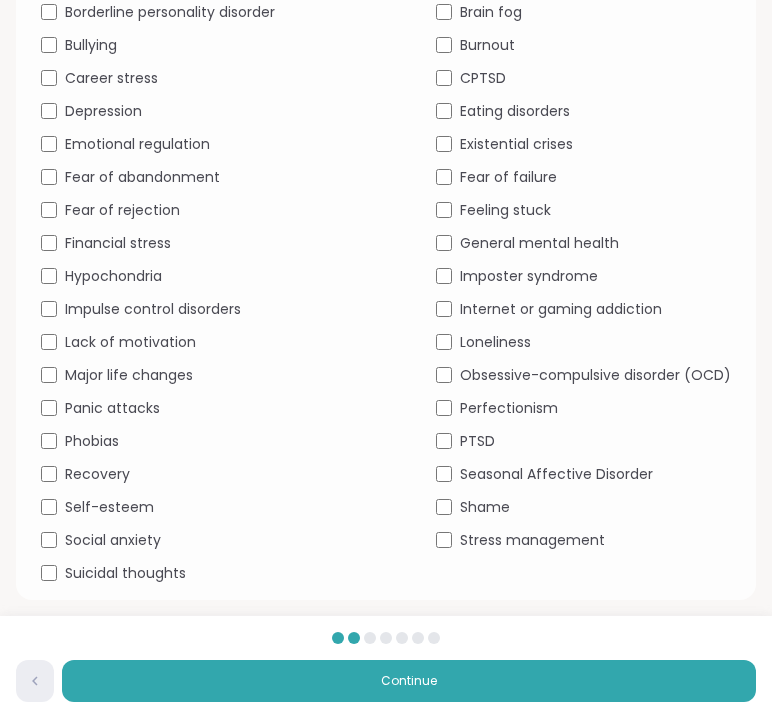 click on "Impulse control disorders" at bounding box center (153, 309) 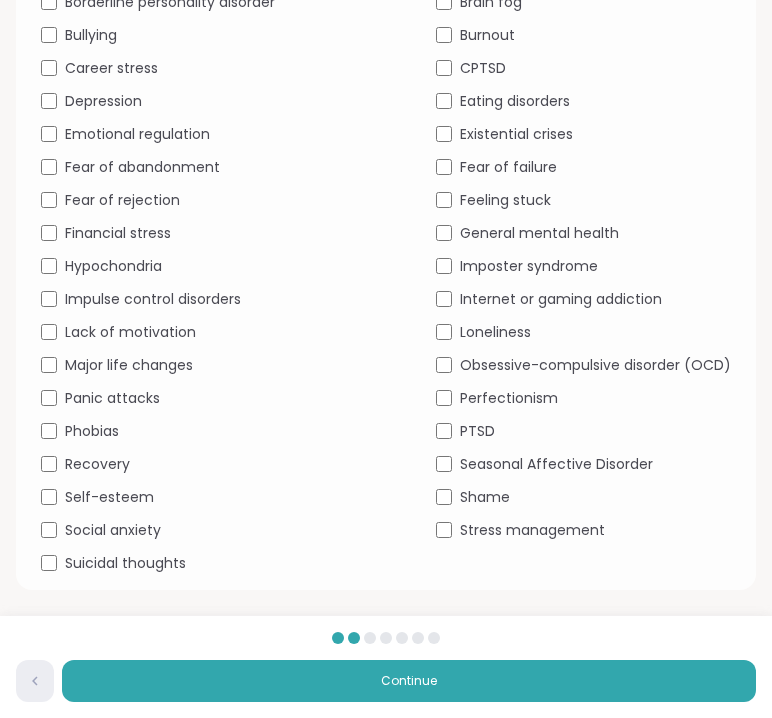 click on "Lack of motivation" at bounding box center [130, 332] 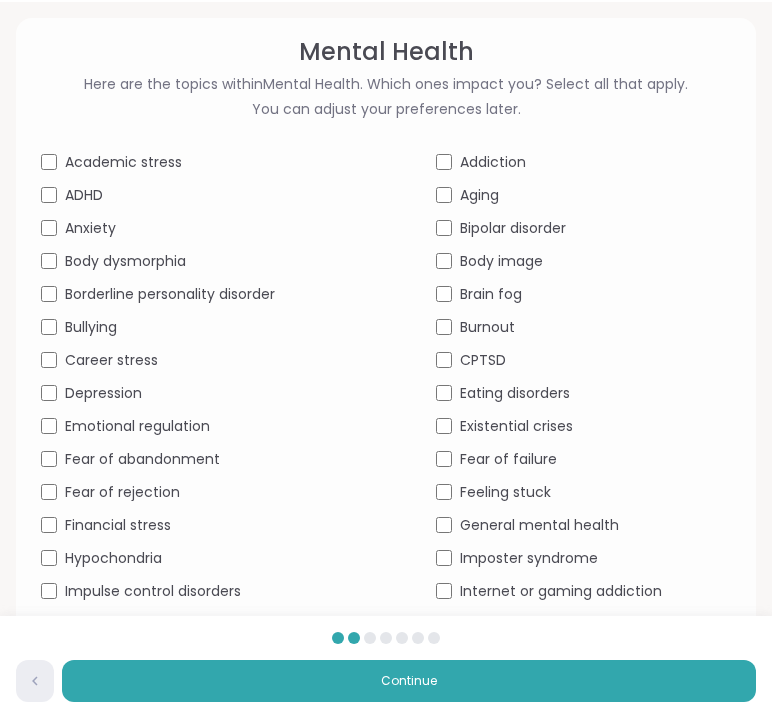 scroll, scrollTop: 74, scrollLeft: 0, axis: vertical 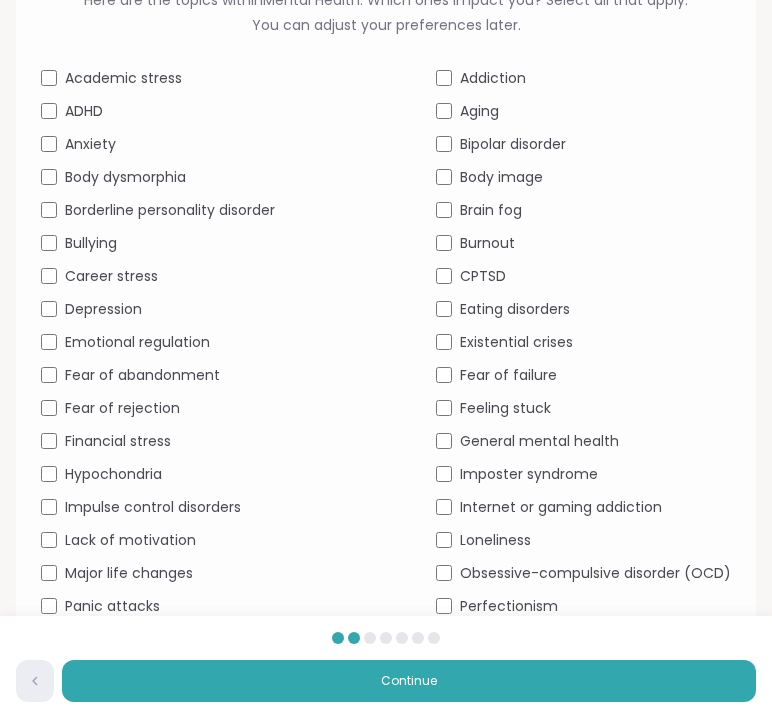 click on "Body image" at bounding box center (583, 177) 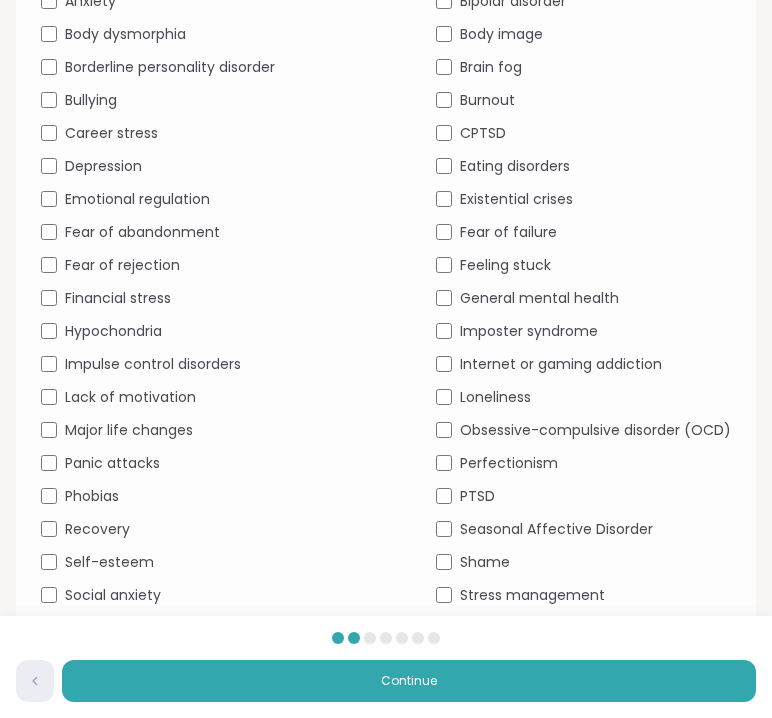 scroll, scrollTop: 304, scrollLeft: 0, axis: vertical 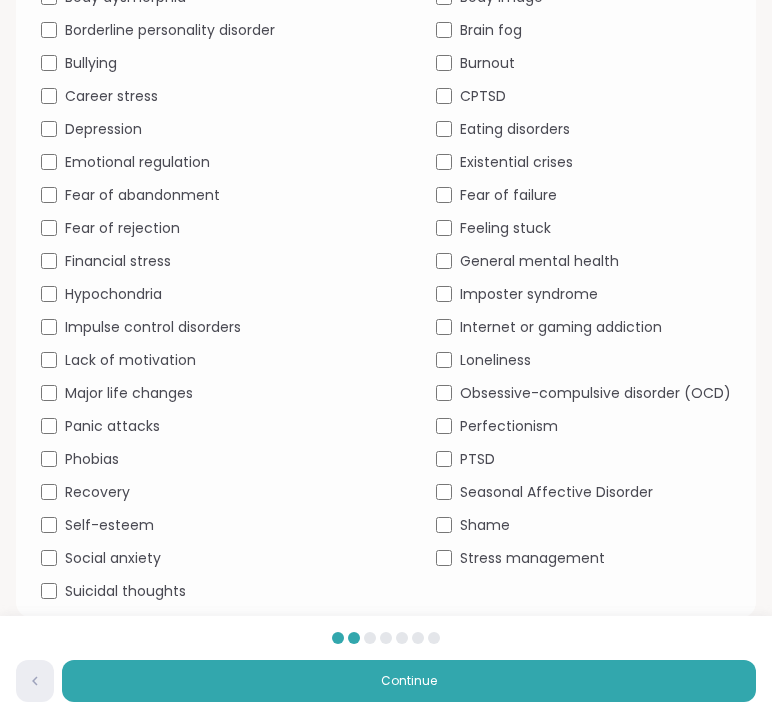click on "Fear of failure" at bounding box center [508, 195] 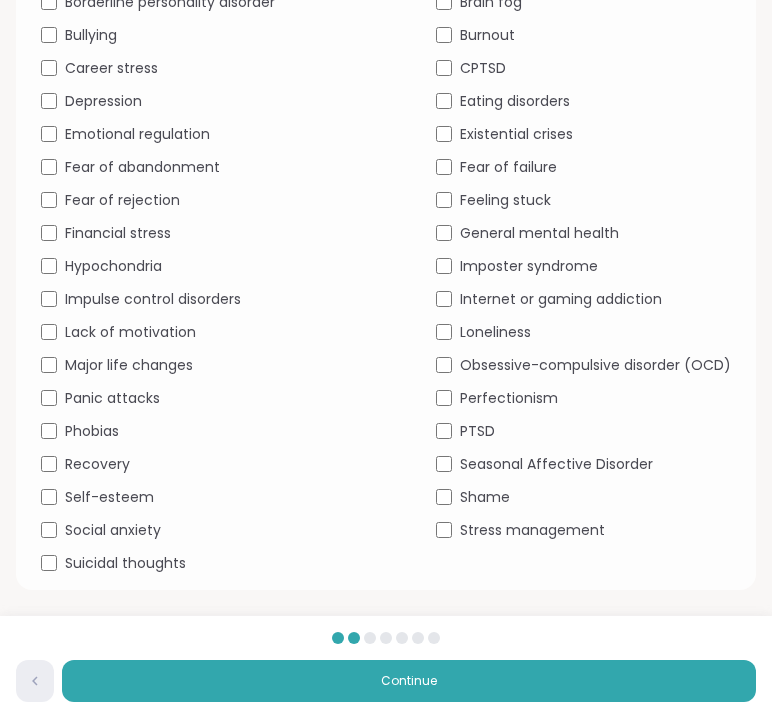 click on "Perfectionism" at bounding box center (509, 398) 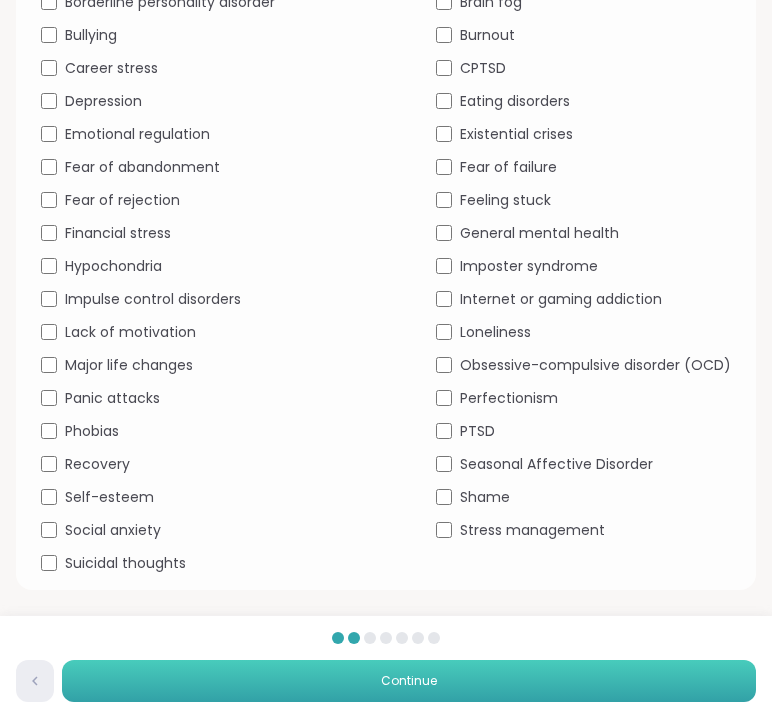 click on "Continue" at bounding box center [409, 681] 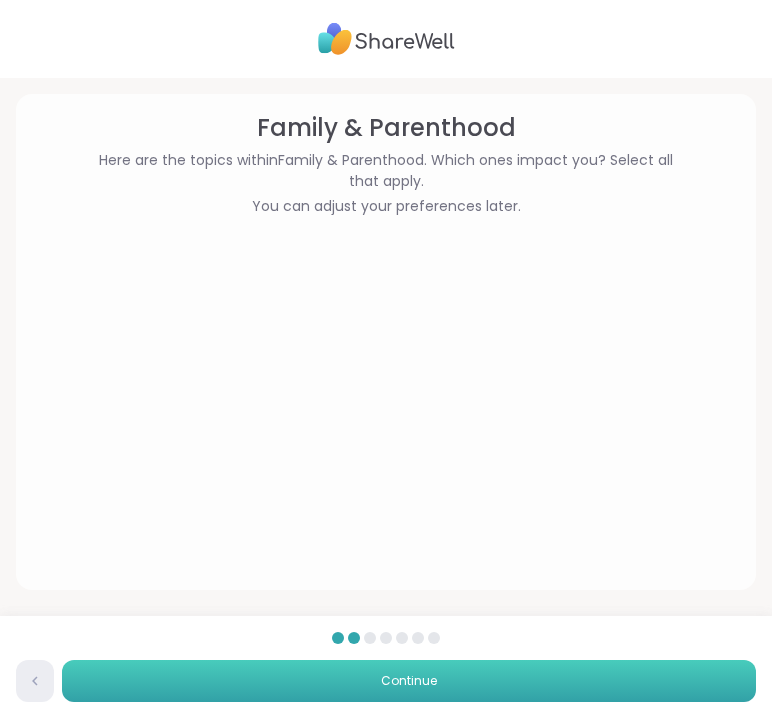 scroll, scrollTop: 0, scrollLeft: 0, axis: both 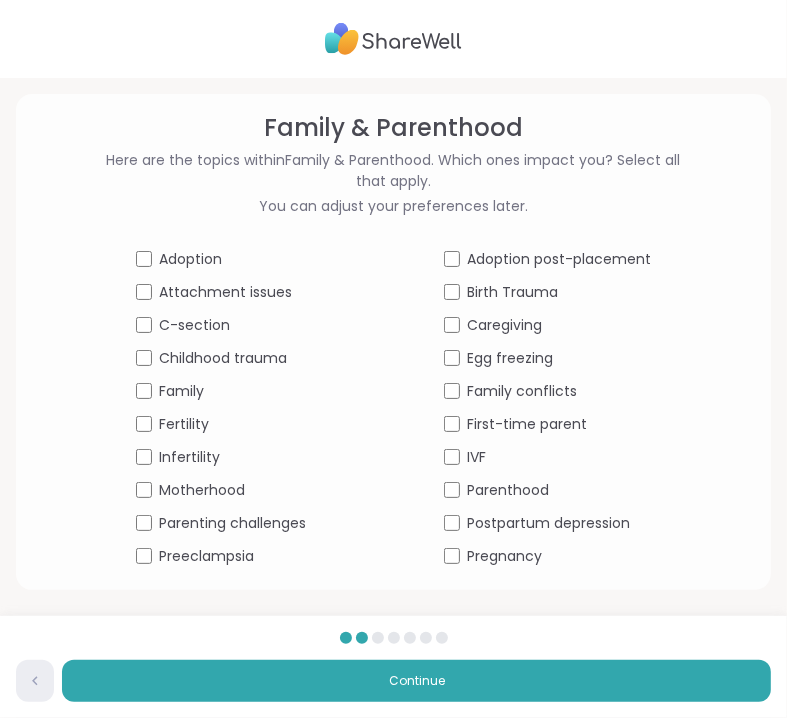 click on "Family" at bounding box center (182, 391) 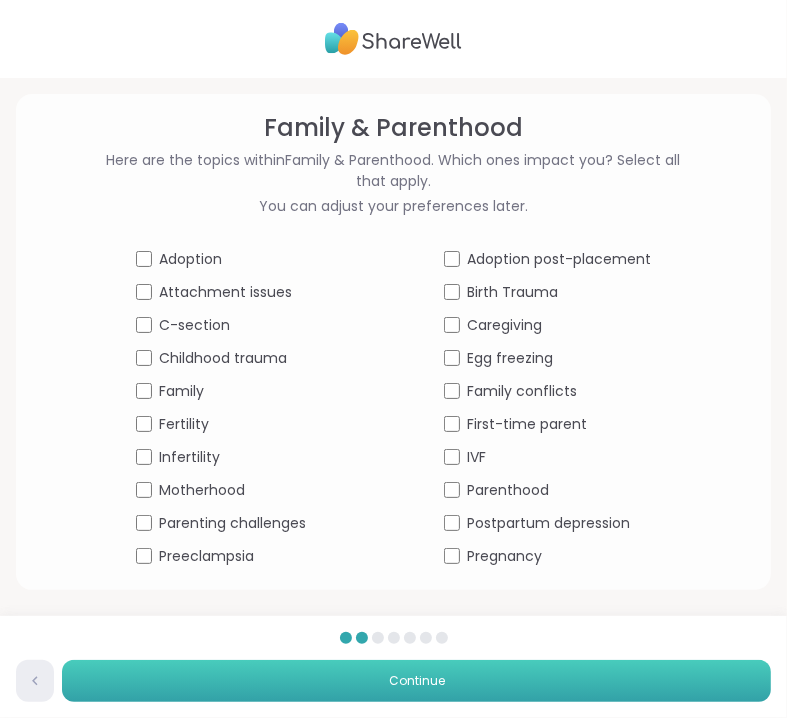 click on "Continue" at bounding box center (416, 681) 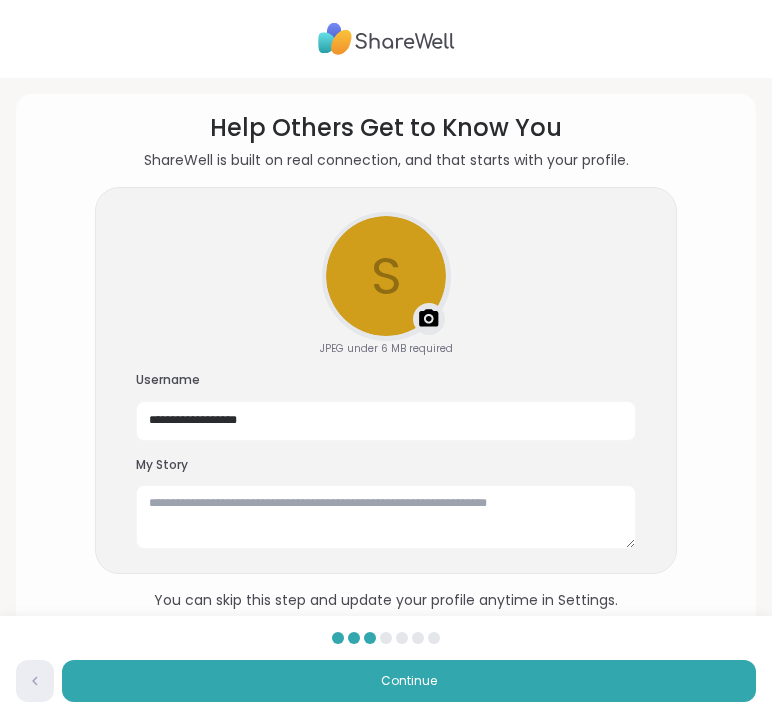 scroll, scrollTop: 37, scrollLeft: 0, axis: vertical 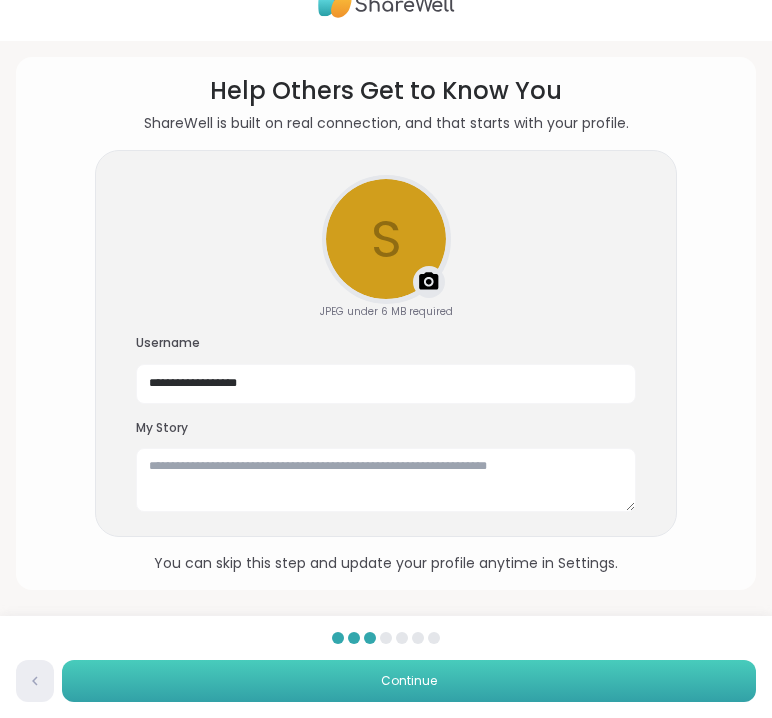click on "Continue" at bounding box center (409, 681) 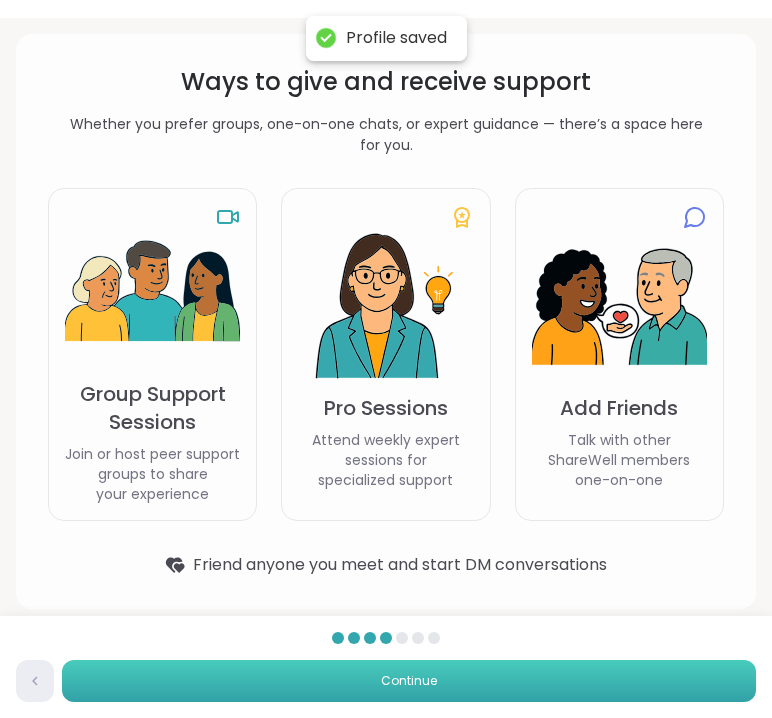 scroll, scrollTop: 79, scrollLeft: 0, axis: vertical 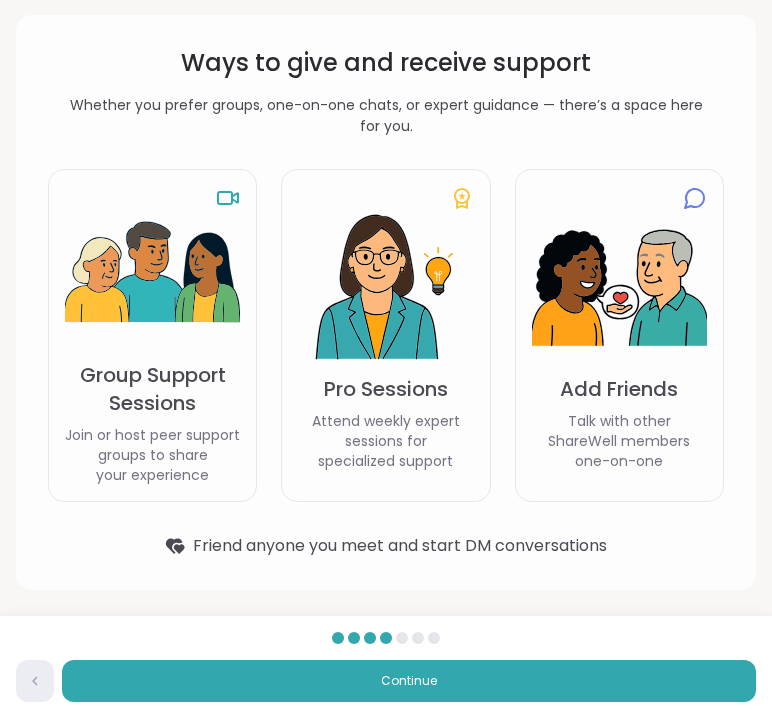 click on "Group Support Sessions" at bounding box center [152, 389] 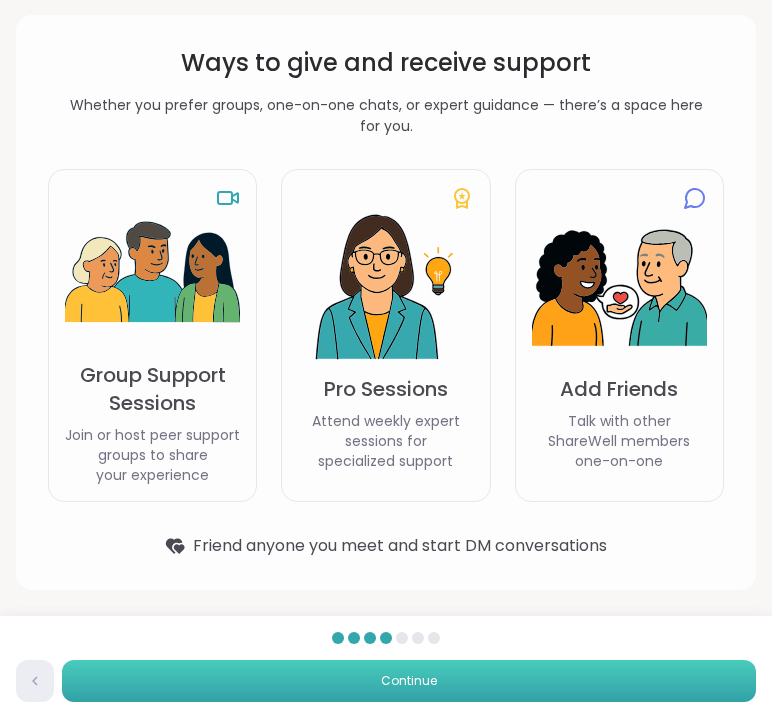 click on "Continue" at bounding box center [409, 681] 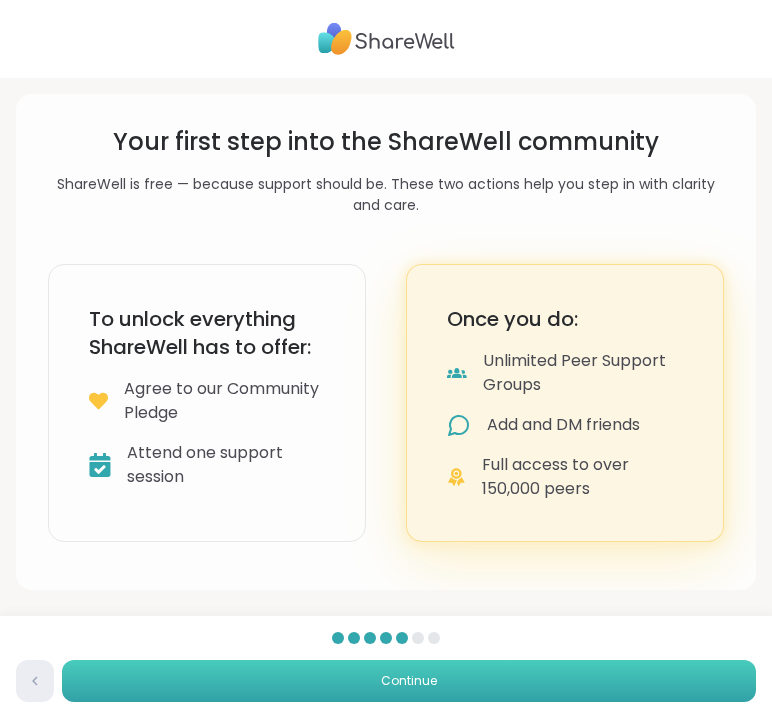 scroll, scrollTop: 0, scrollLeft: 0, axis: both 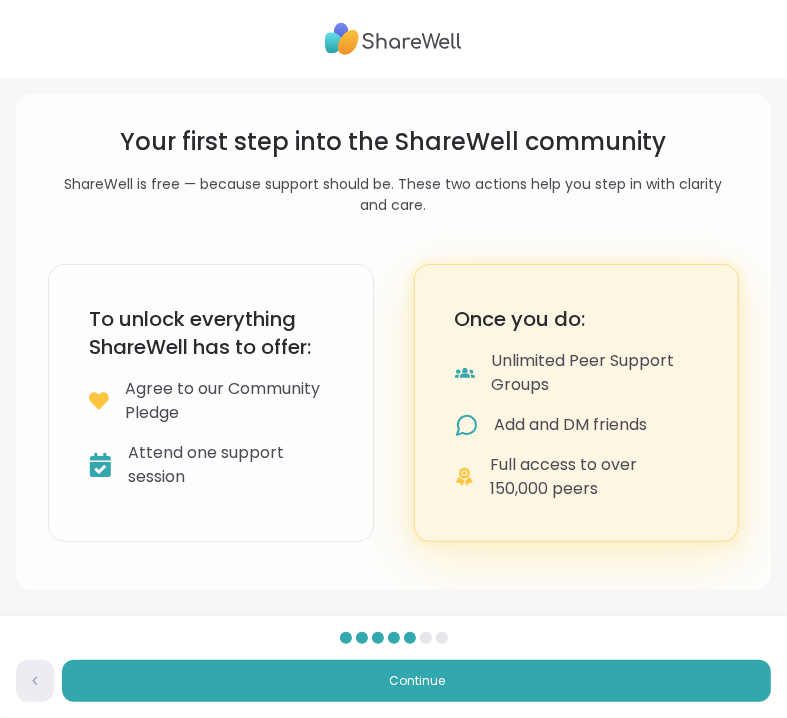 click on "Agree to our Community Pledge" at bounding box center (229, 401) 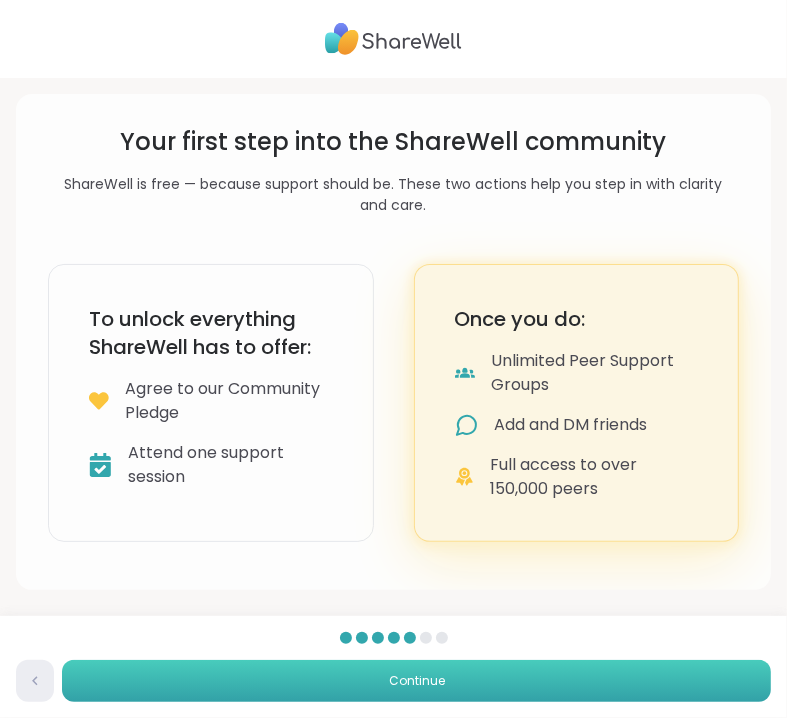 click on "Continue" at bounding box center [417, 681] 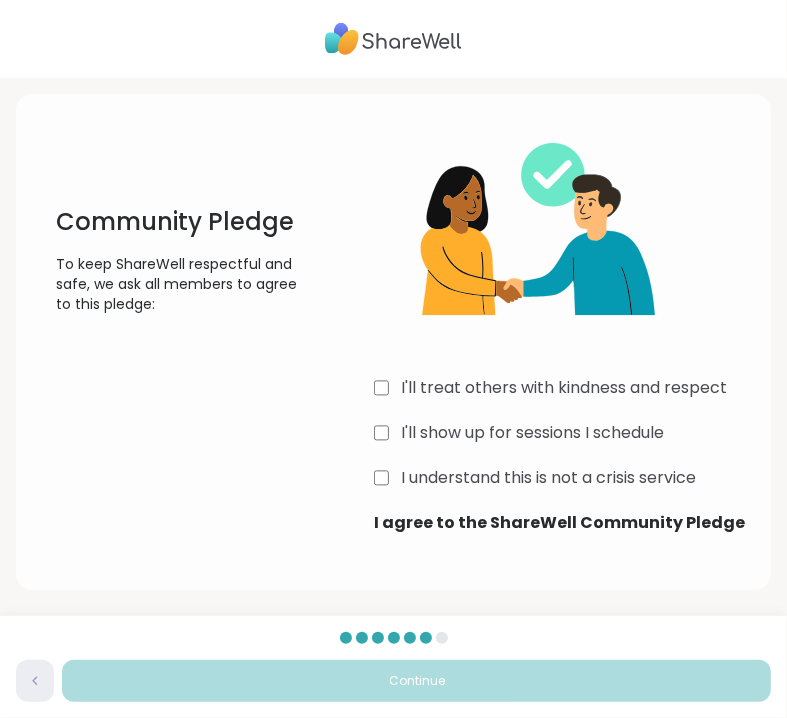 click on "Community Pledge To keep ShareWell respectful and safe, we ask all members to agree to this pledge: I'll treat others with kindness and respect I'll show up for sessions I schedule I understand this is not a crisis service I agree to the ShareWell Community Pledge" at bounding box center [393, 322] 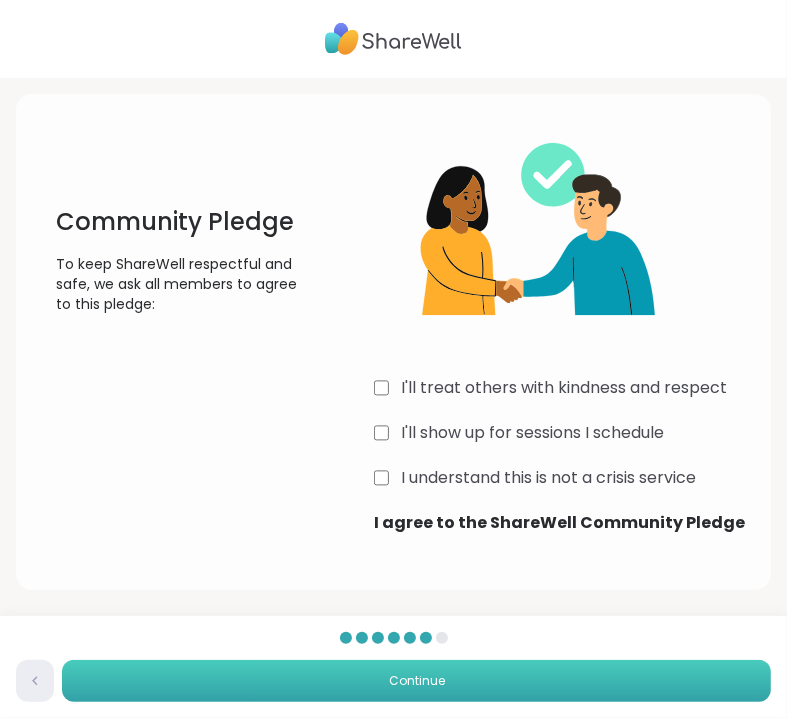 click on "Continue" at bounding box center (416, 681) 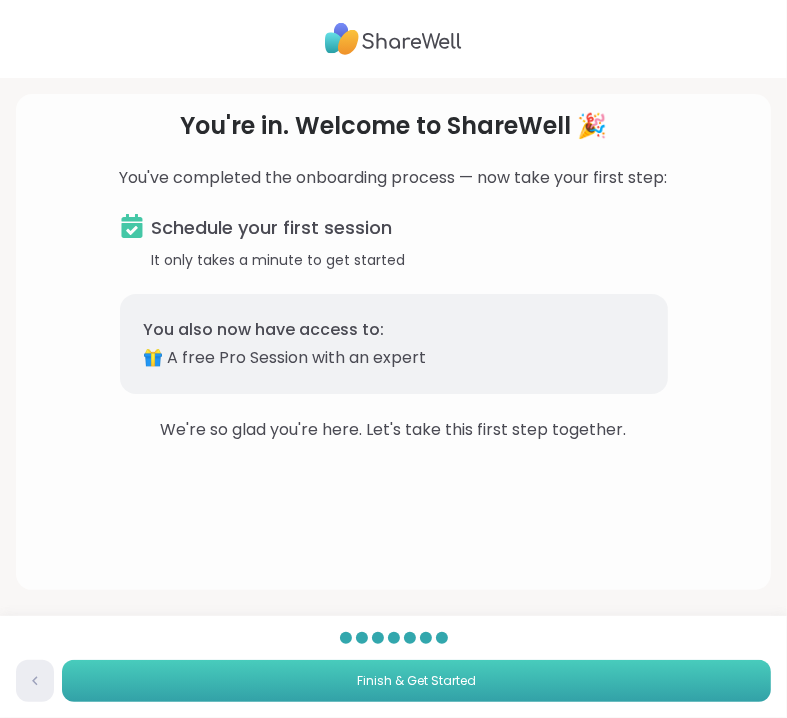 click on "Finish & Get Started" at bounding box center [416, 681] 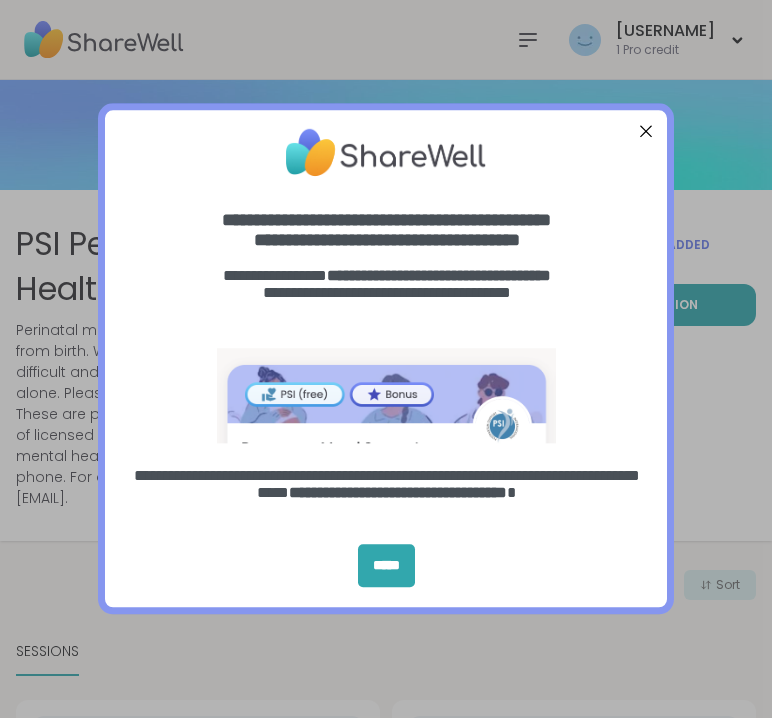 scroll, scrollTop: 0, scrollLeft: 0, axis: both 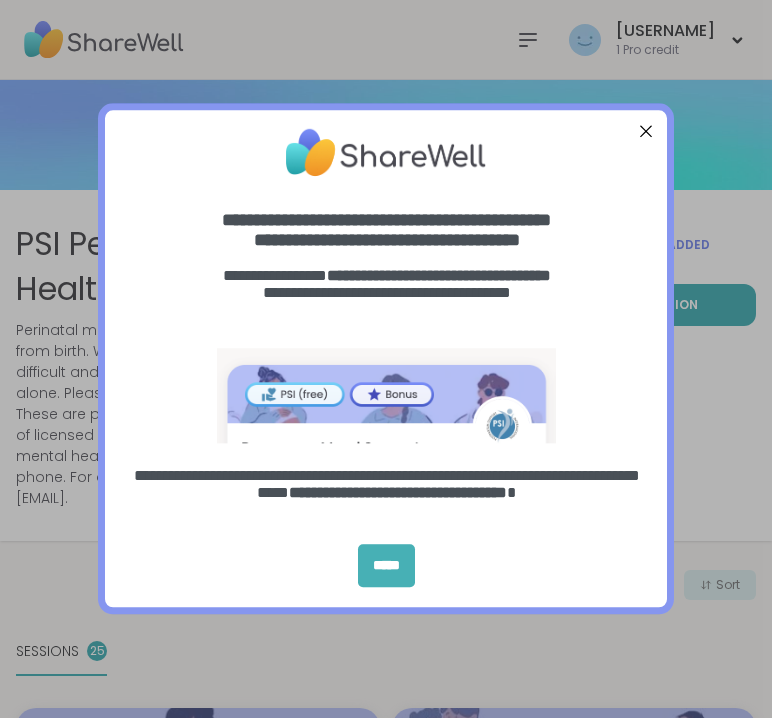 click on "*****" at bounding box center [386, 566] 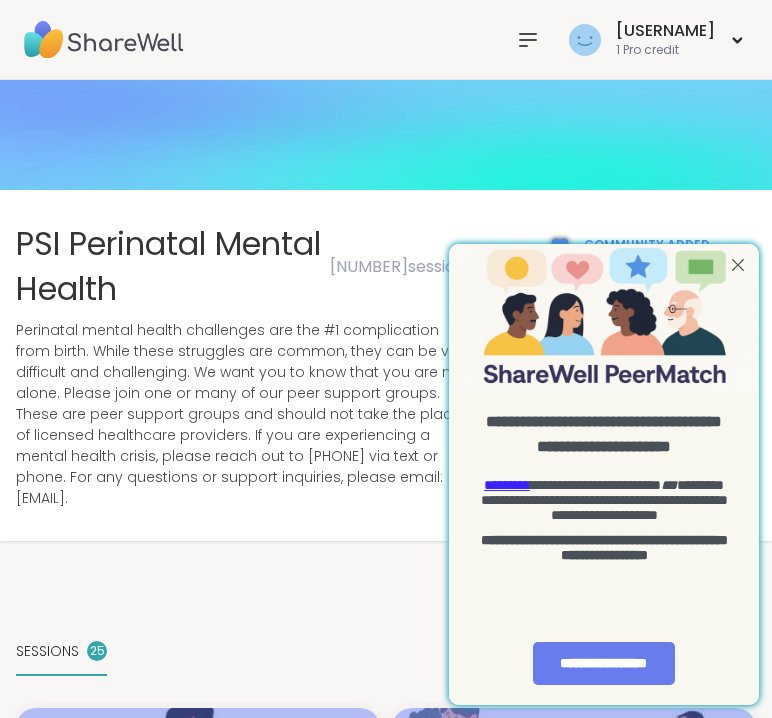 scroll, scrollTop: 0, scrollLeft: 0, axis: both 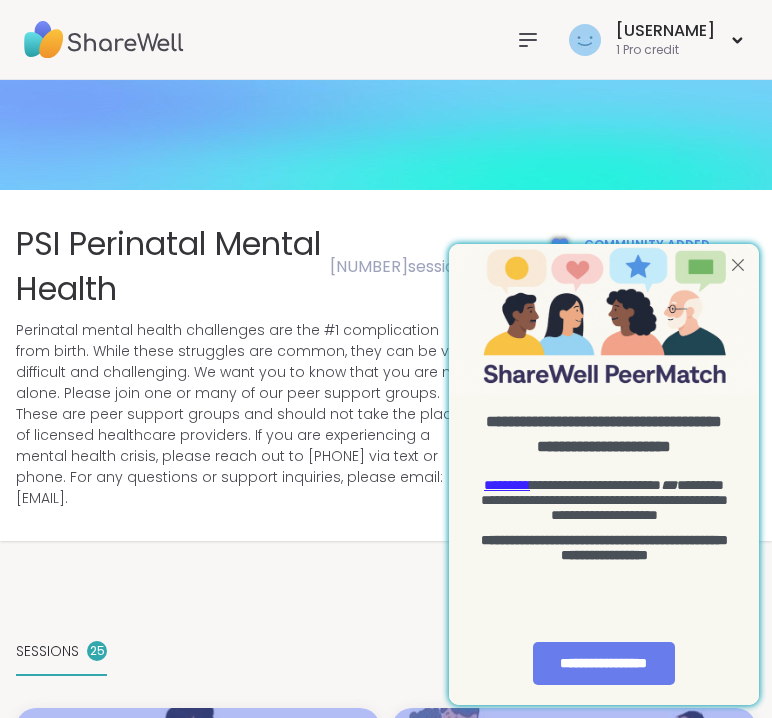 click at bounding box center [738, 264] 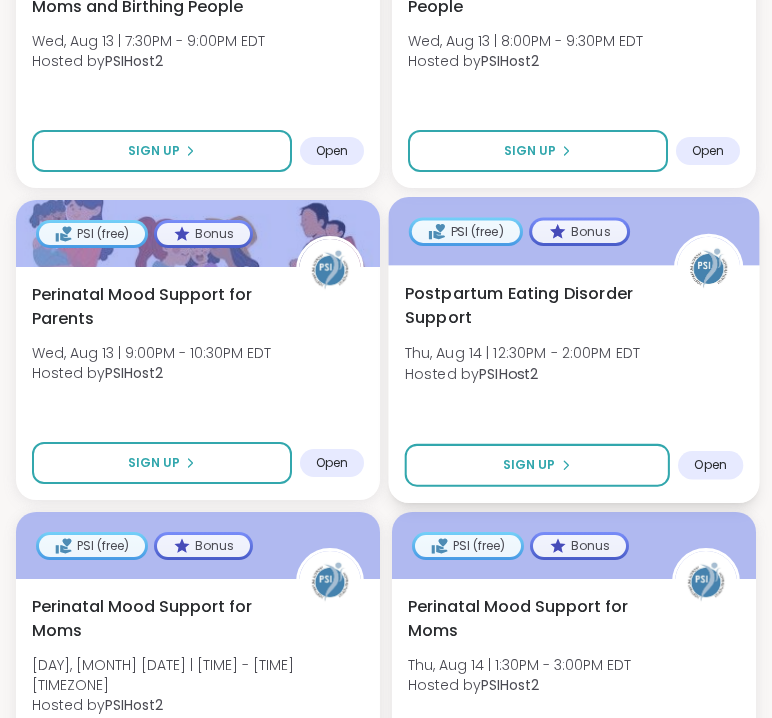 scroll, scrollTop: 3630, scrollLeft: 0, axis: vertical 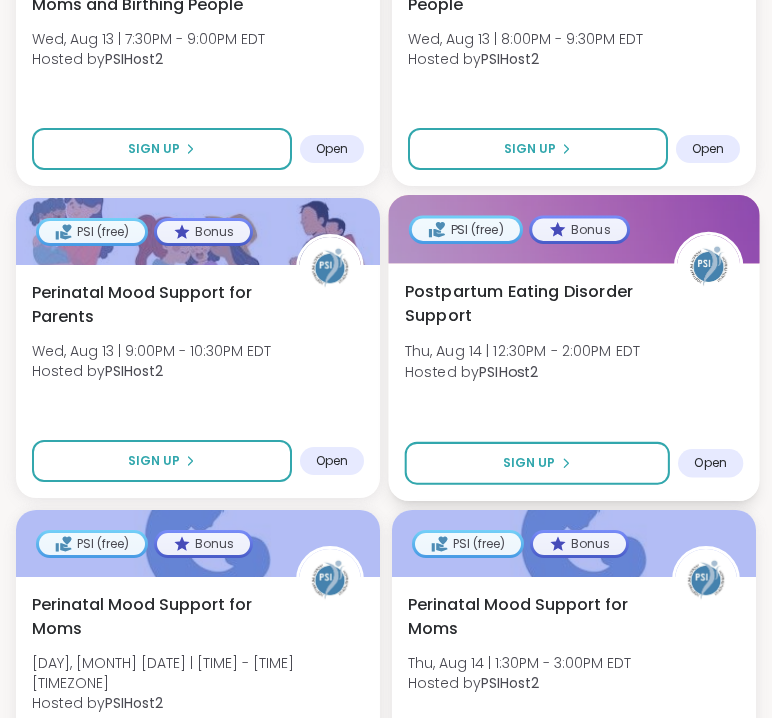 click on "Postpartum Eating Disorder Support [DAY], [MONTH] [DATE] | [TIME] - [TIME] [TIMEZONE] Hosted by [USERNAME]" at bounding box center (574, 336) 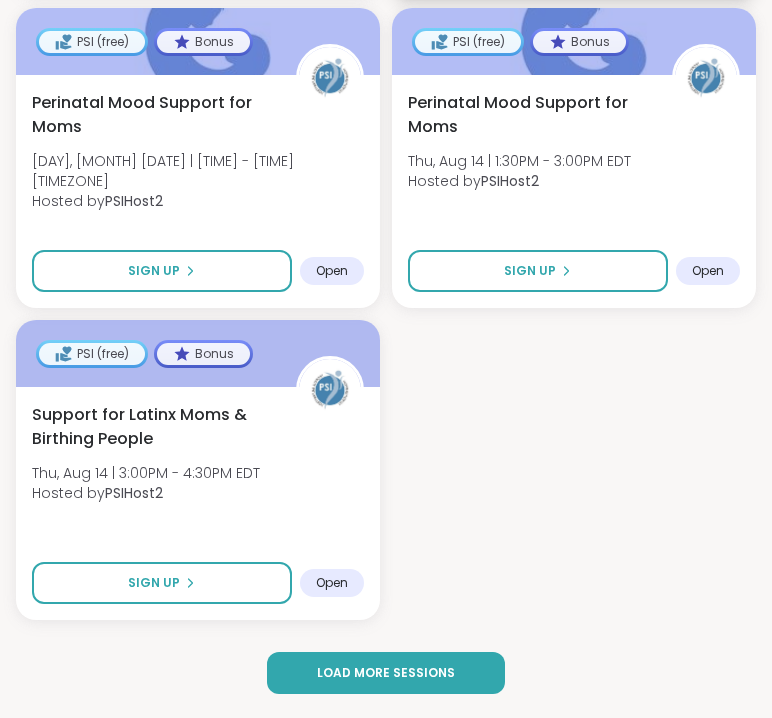 scroll, scrollTop: 4150, scrollLeft: 0, axis: vertical 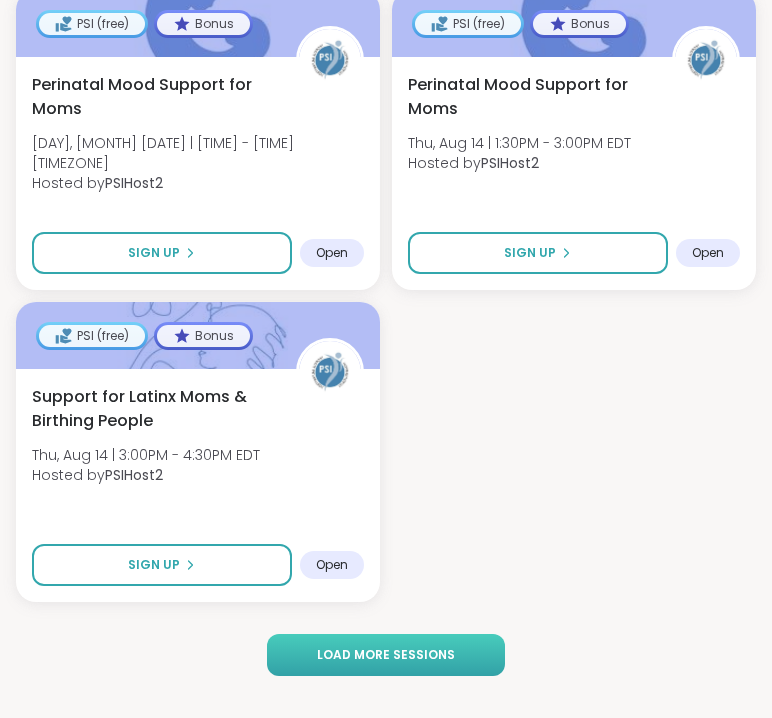 click on "Load more sessions" at bounding box center (386, 655) 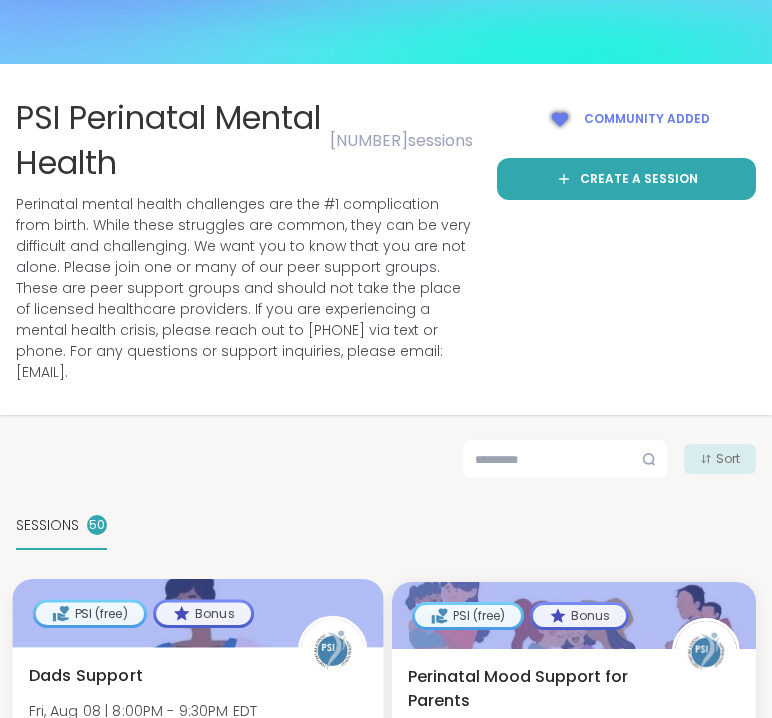 scroll, scrollTop: 0, scrollLeft: 0, axis: both 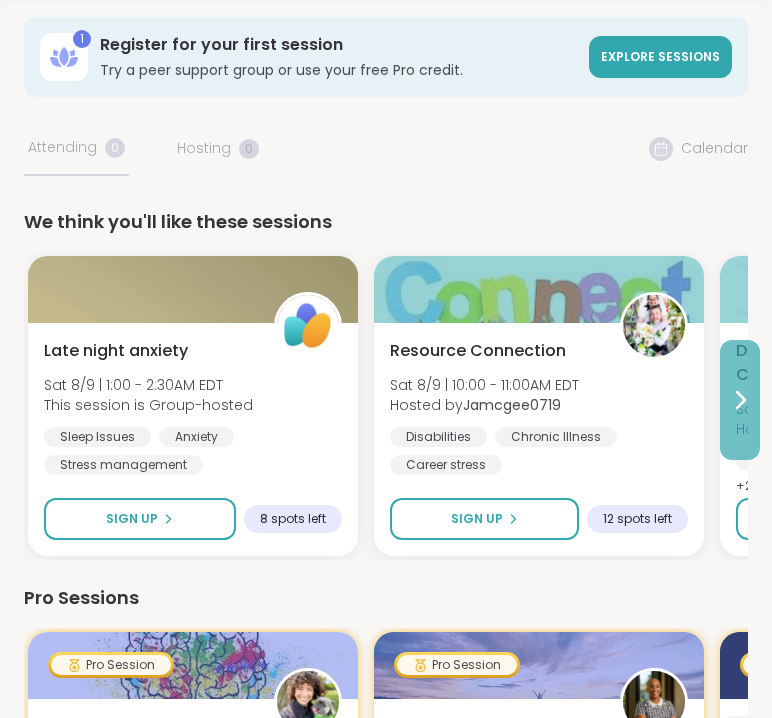 click 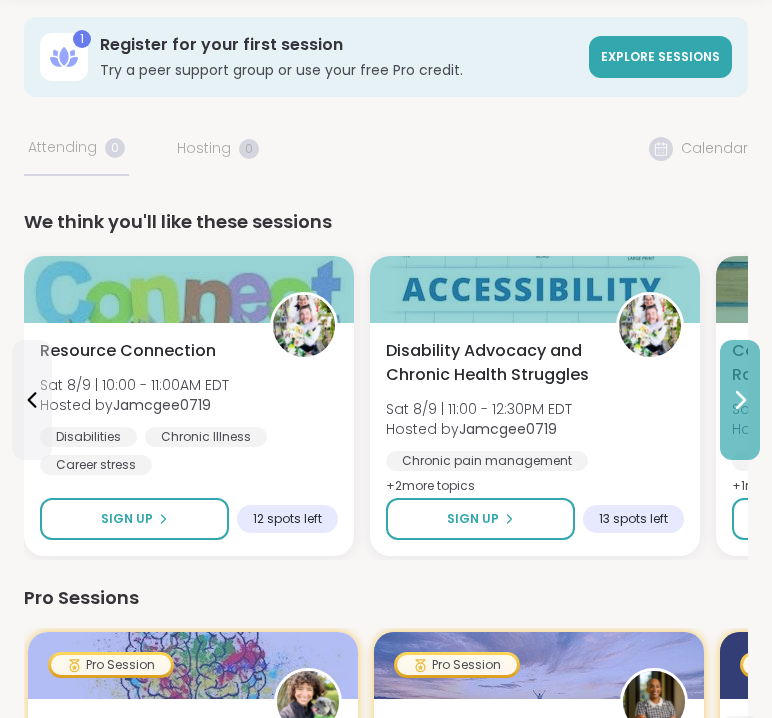 click 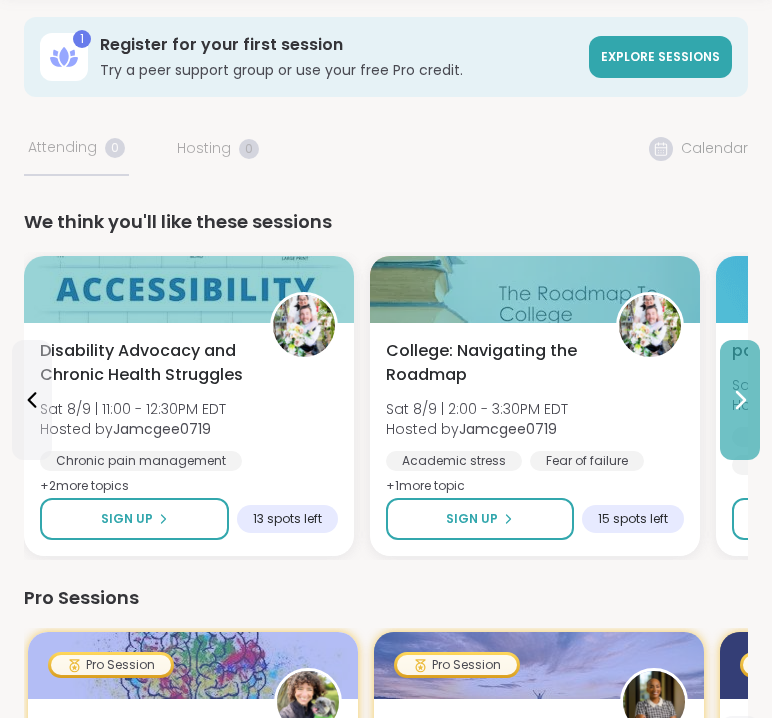 click 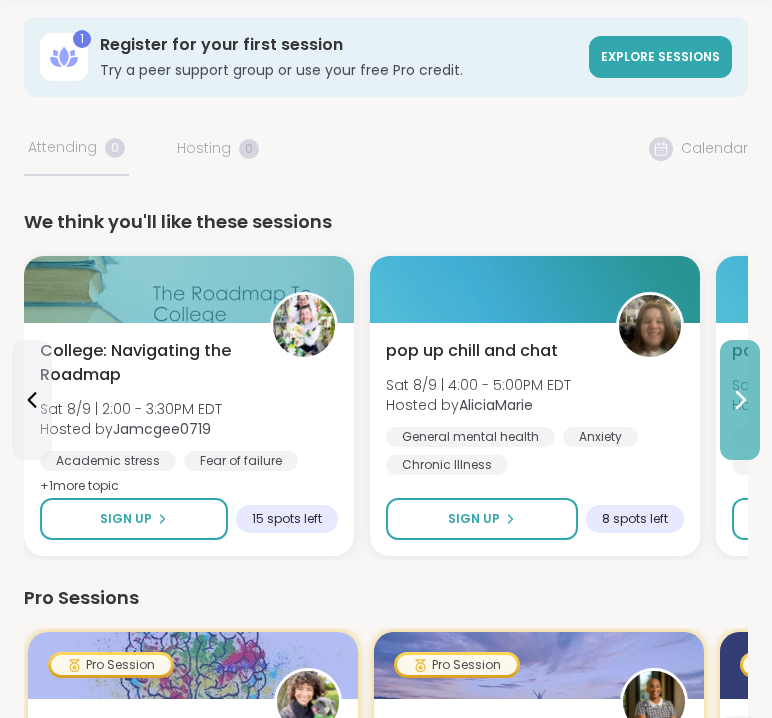 click 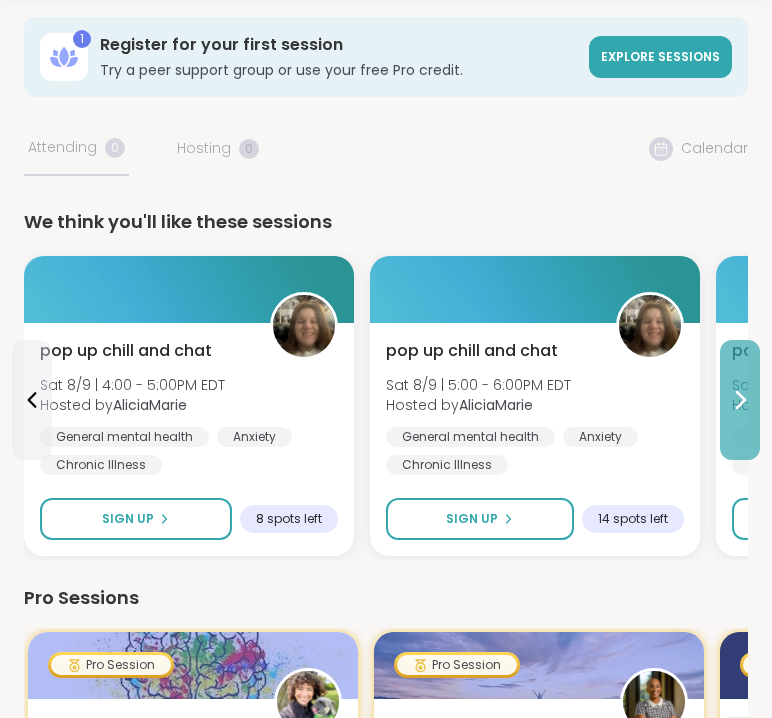 click 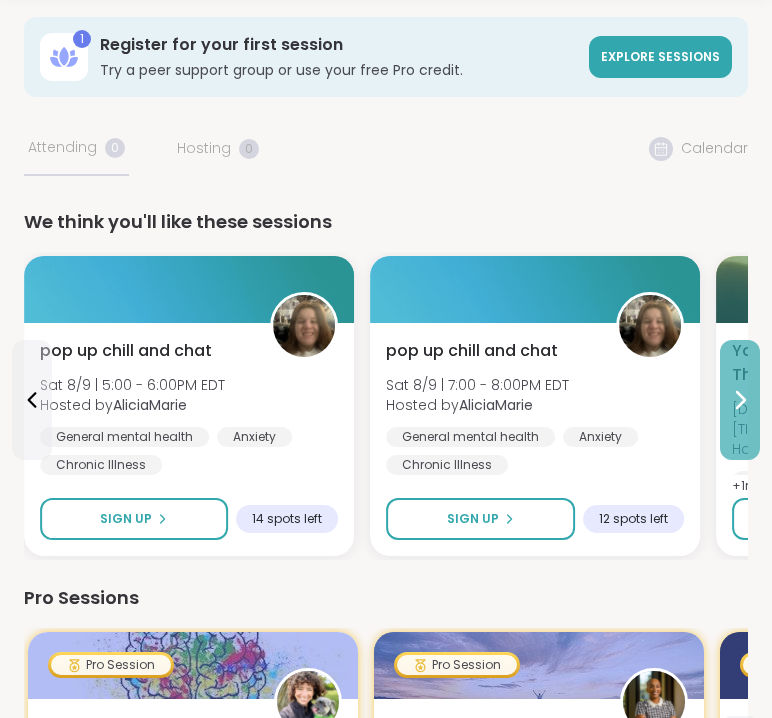 click 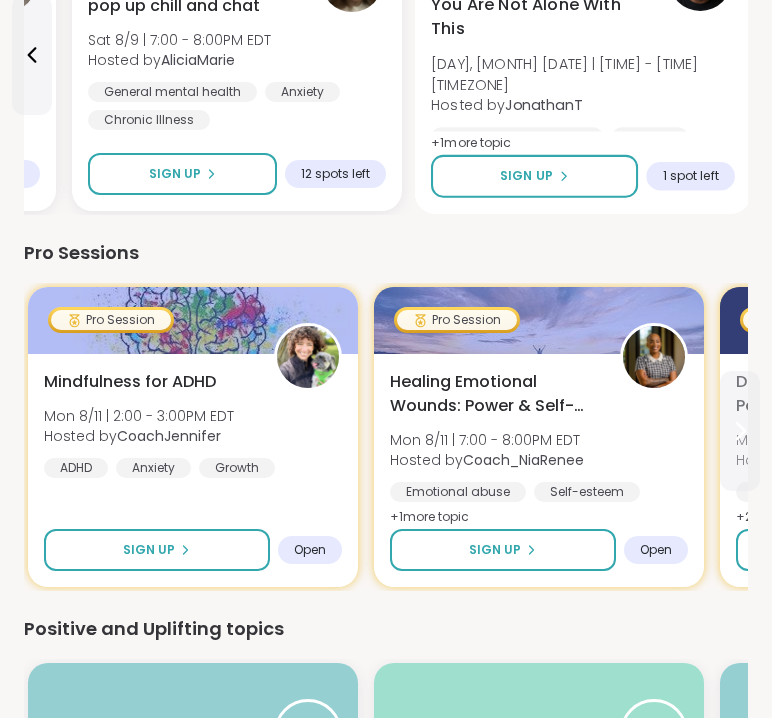 scroll, scrollTop: 434, scrollLeft: 0, axis: vertical 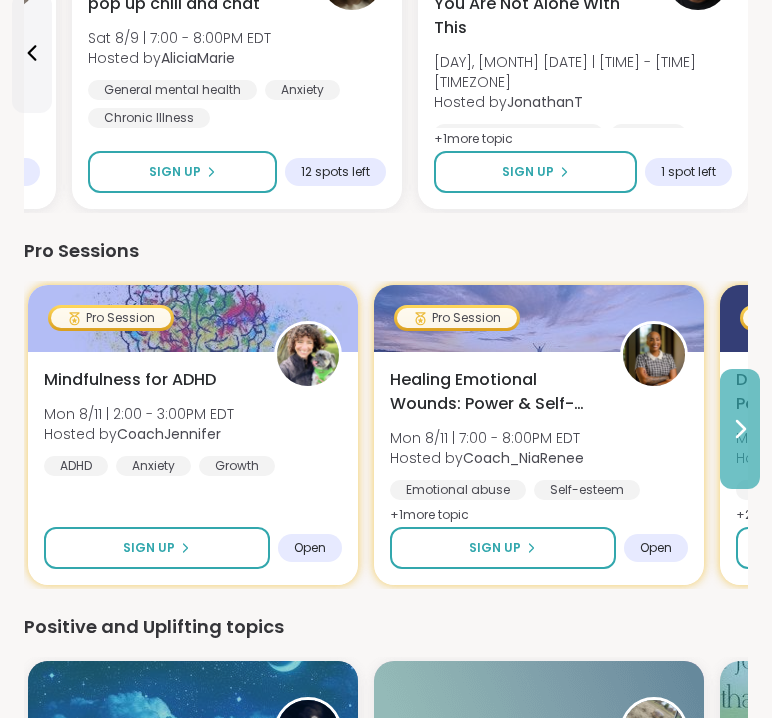 click at bounding box center (740, 429) 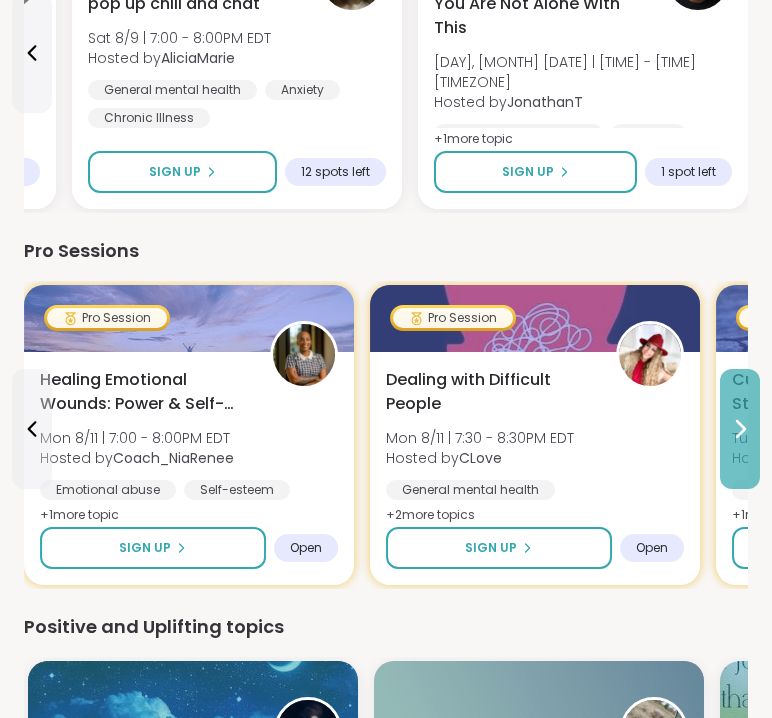 click at bounding box center (740, 429) 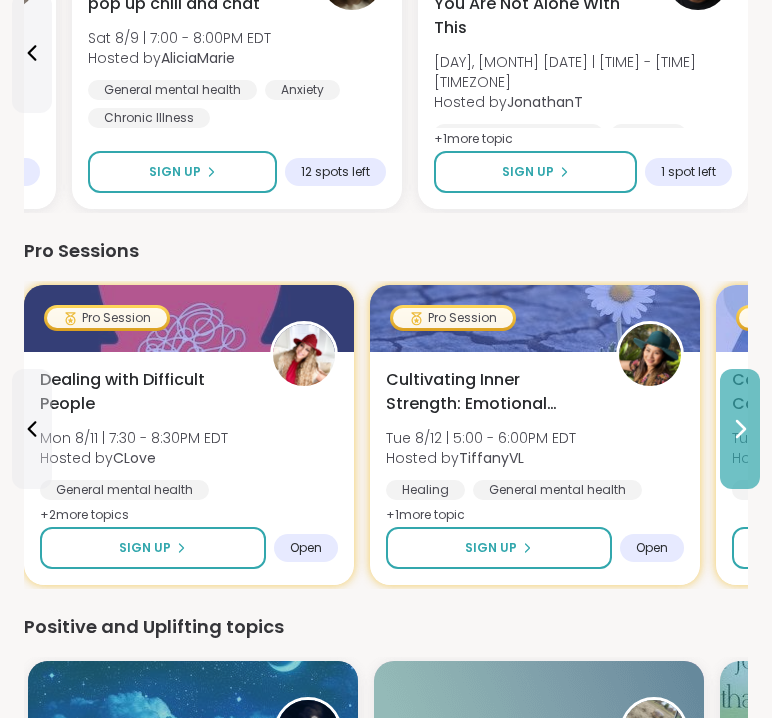 click at bounding box center [740, 429] 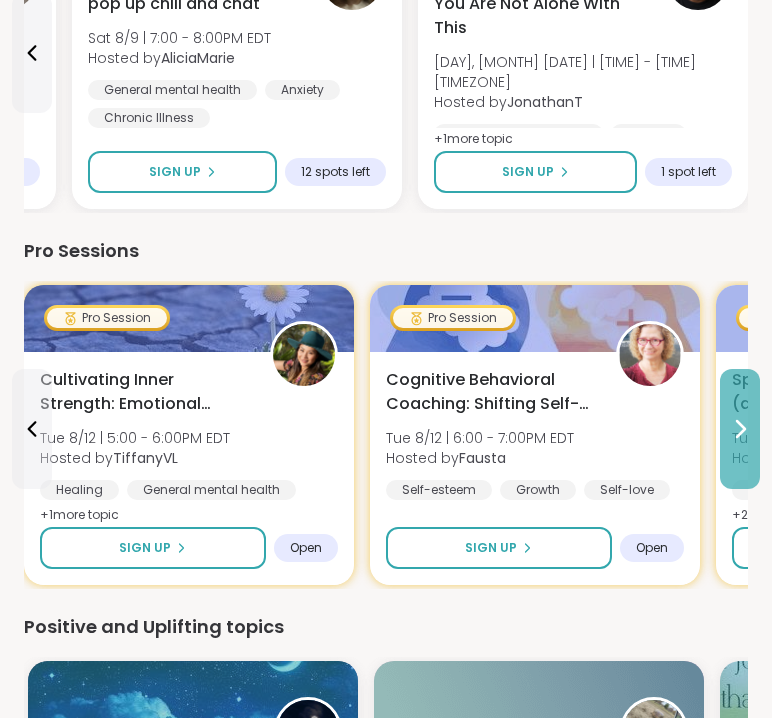 click at bounding box center [740, 429] 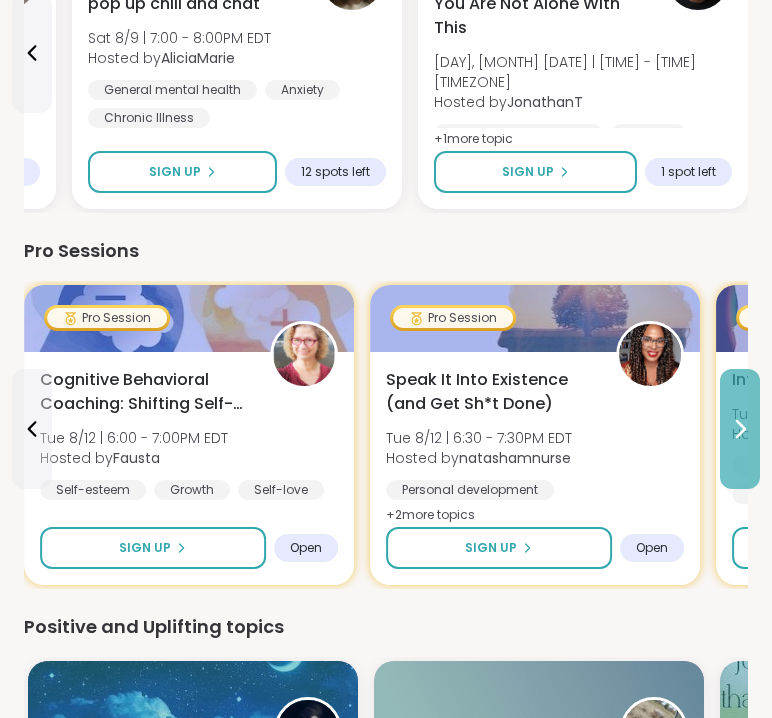 click at bounding box center [740, 429] 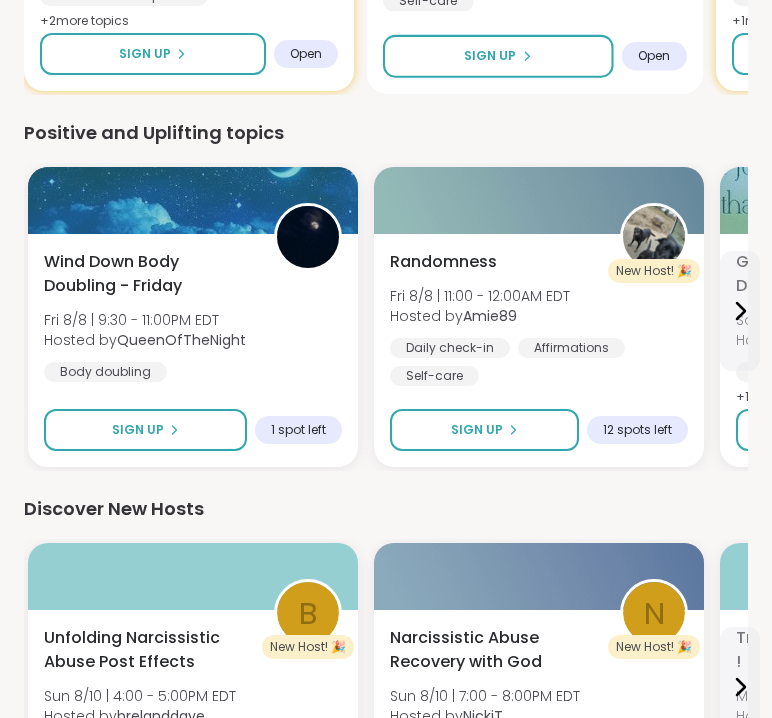 scroll, scrollTop: 934, scrollLeft: 0, axis: vertical 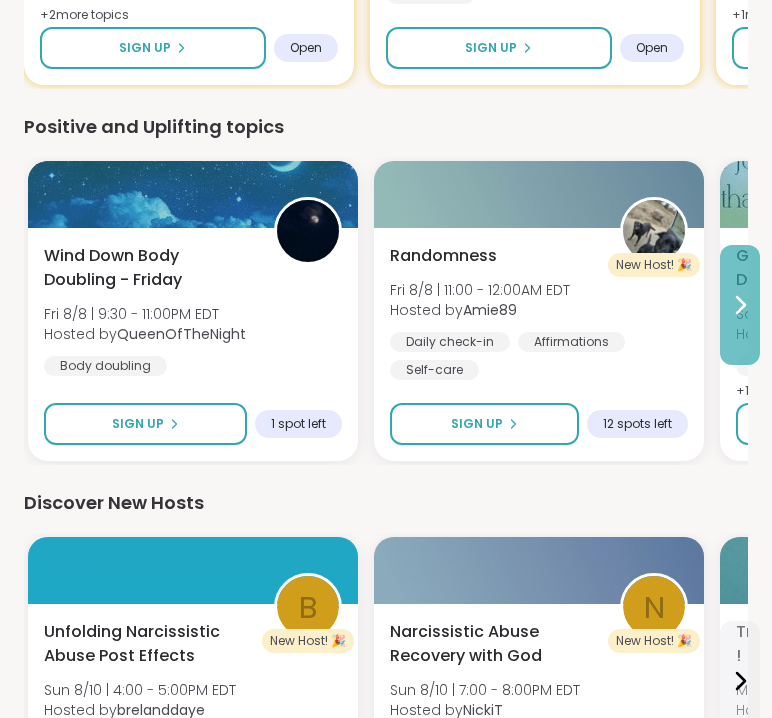 click at bounding box center (740, 305) 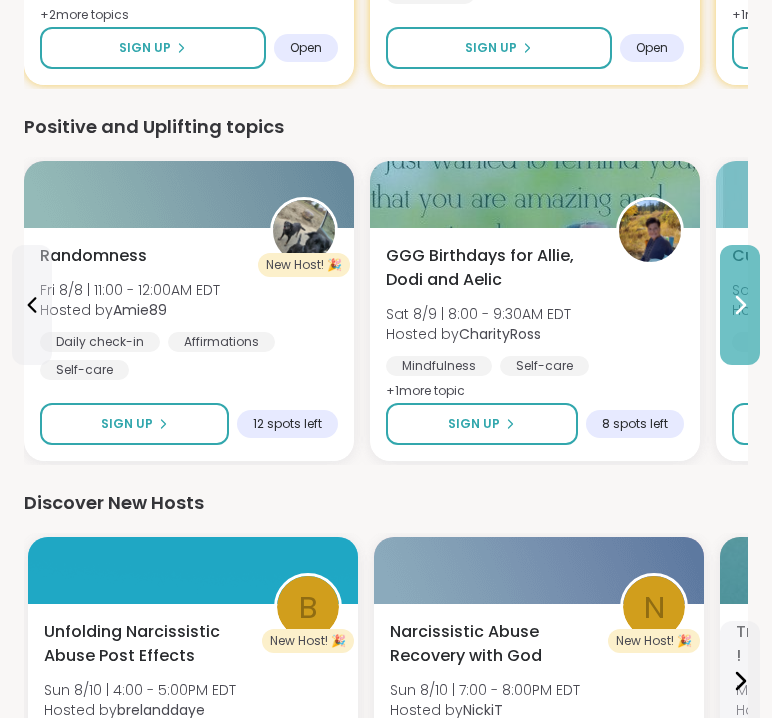 click at bounding box center [740, 305] 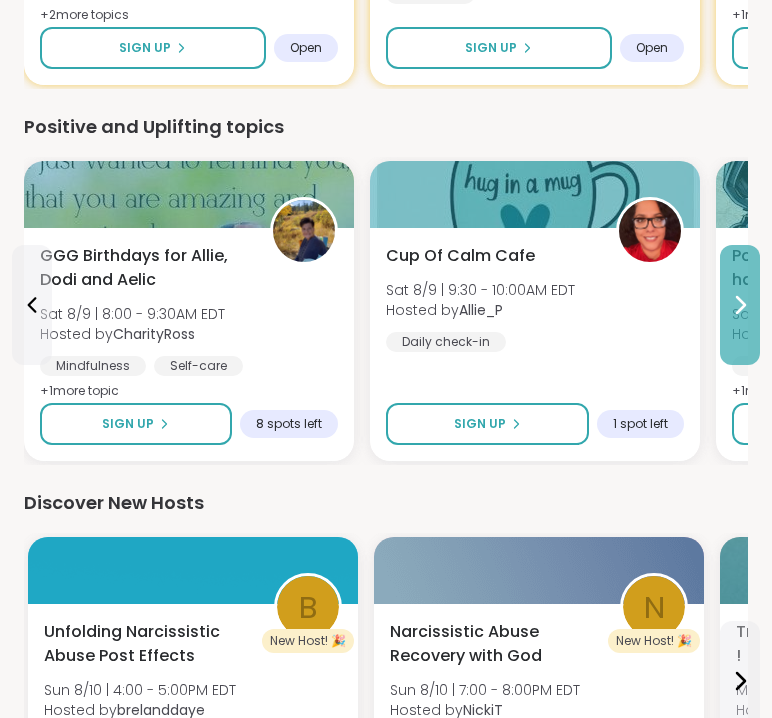 click at bounding box center [740, 305] 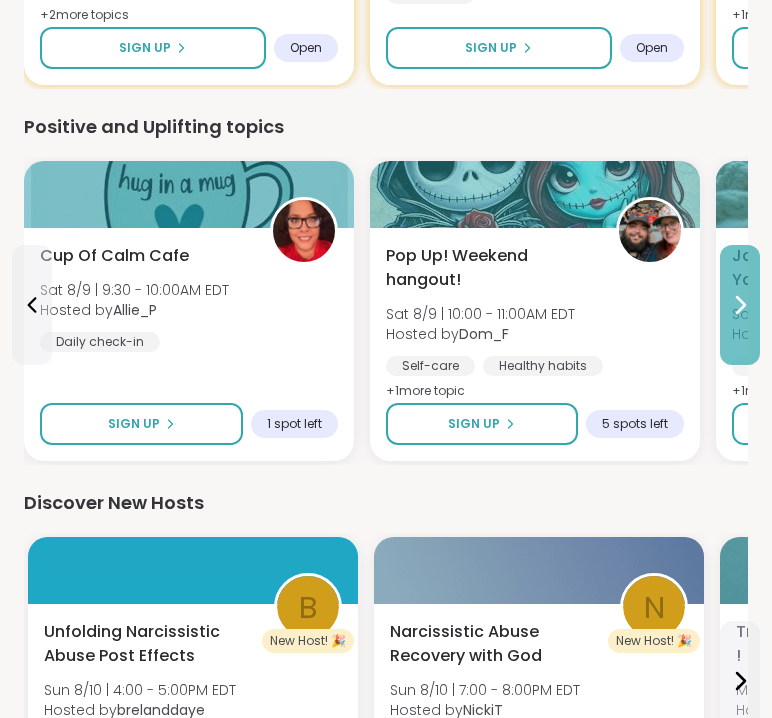 click at bounding box center [740, 305] 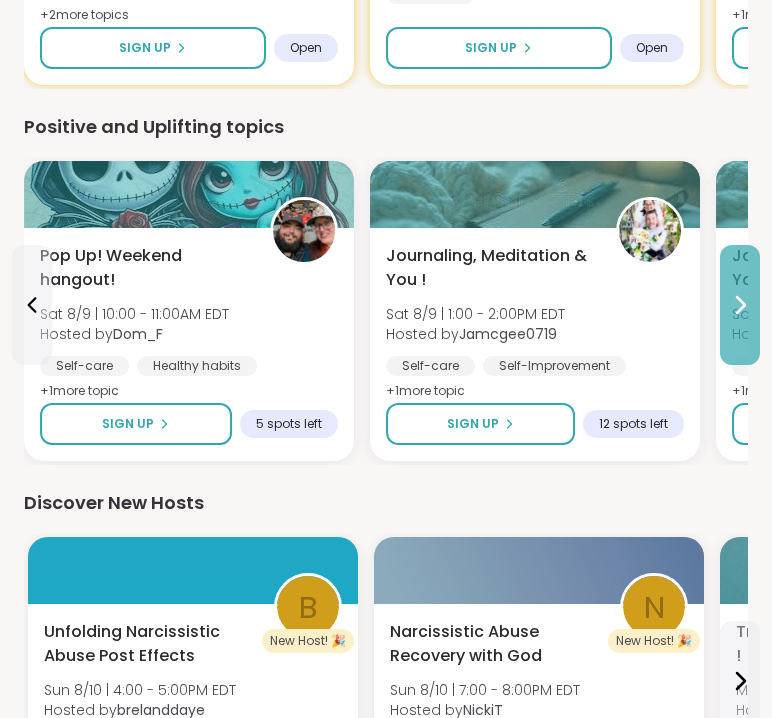 click at bounding box center [740, 305] 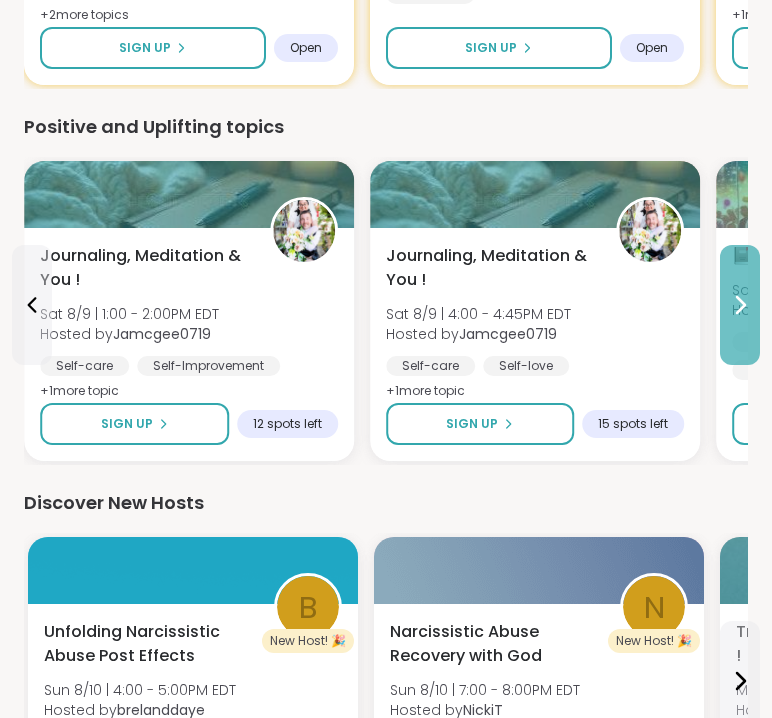 click at bounding box center [740, 305] 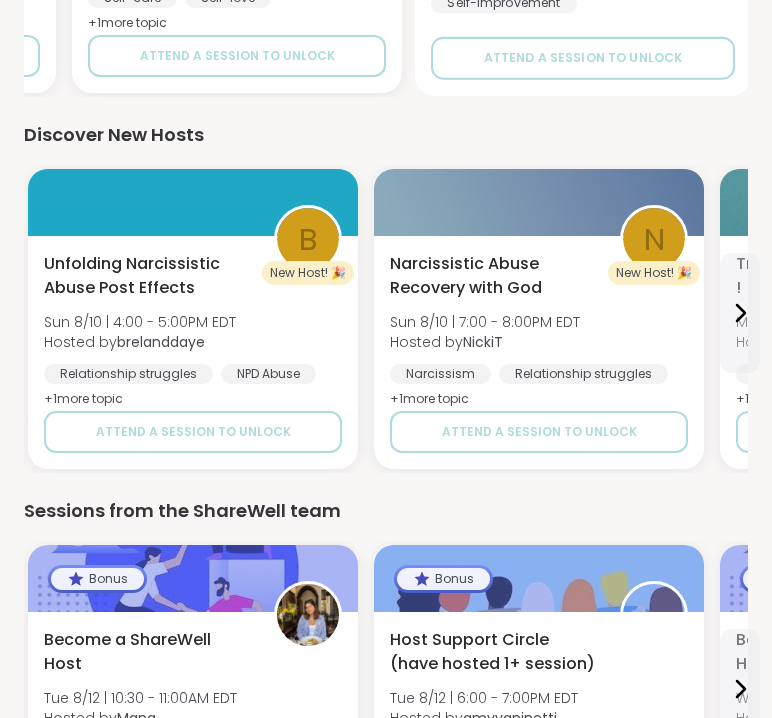 scroll, scrollTop: 1662, scrollLeft: 0, axis: vertical 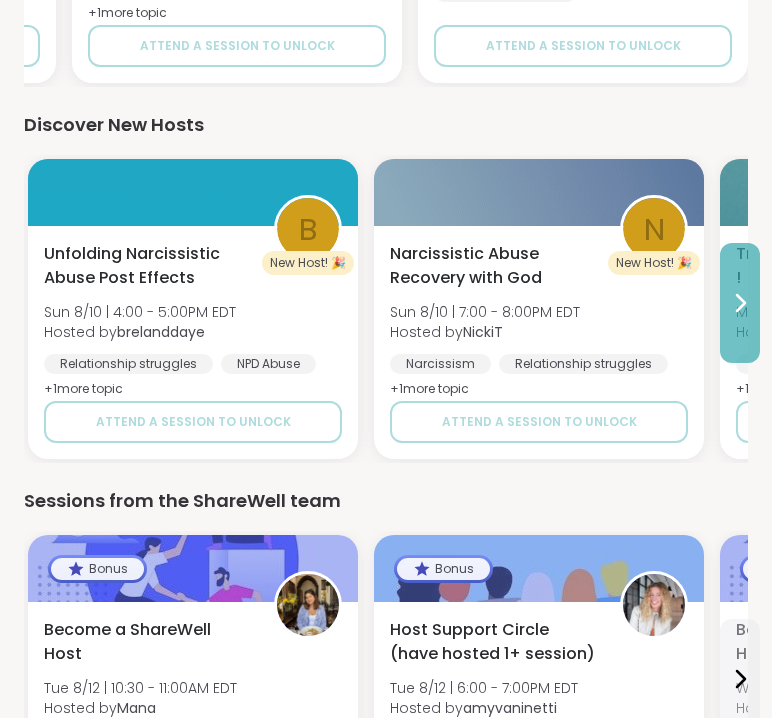 click 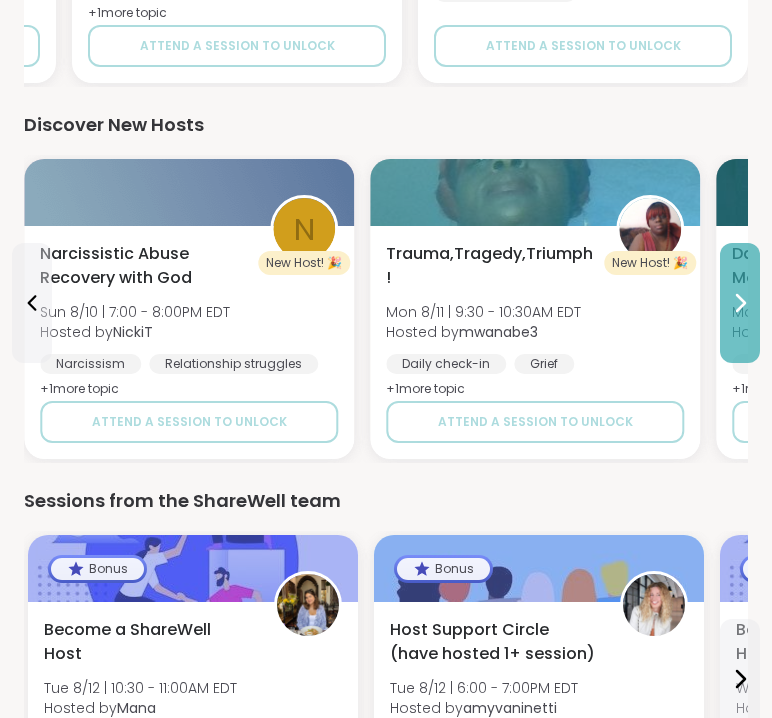 click 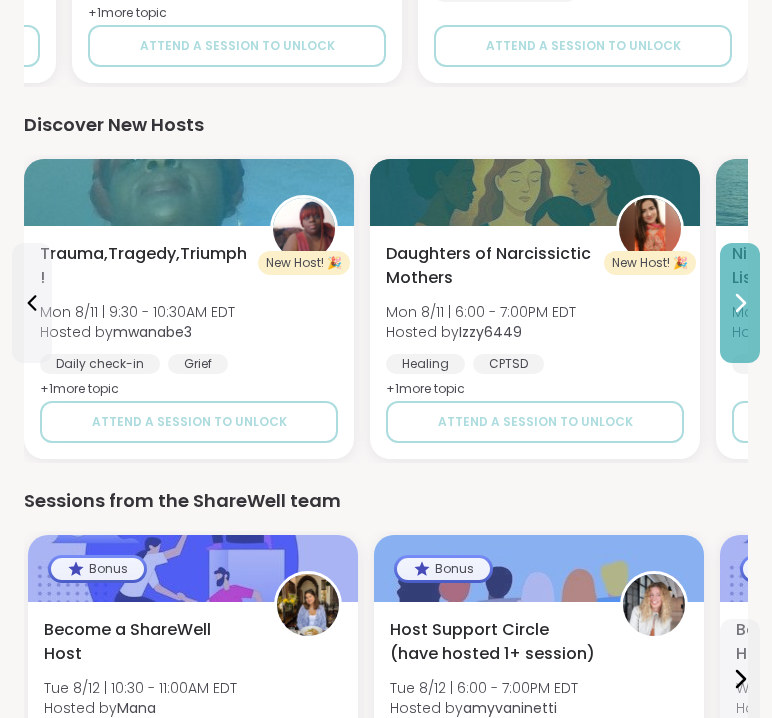 click 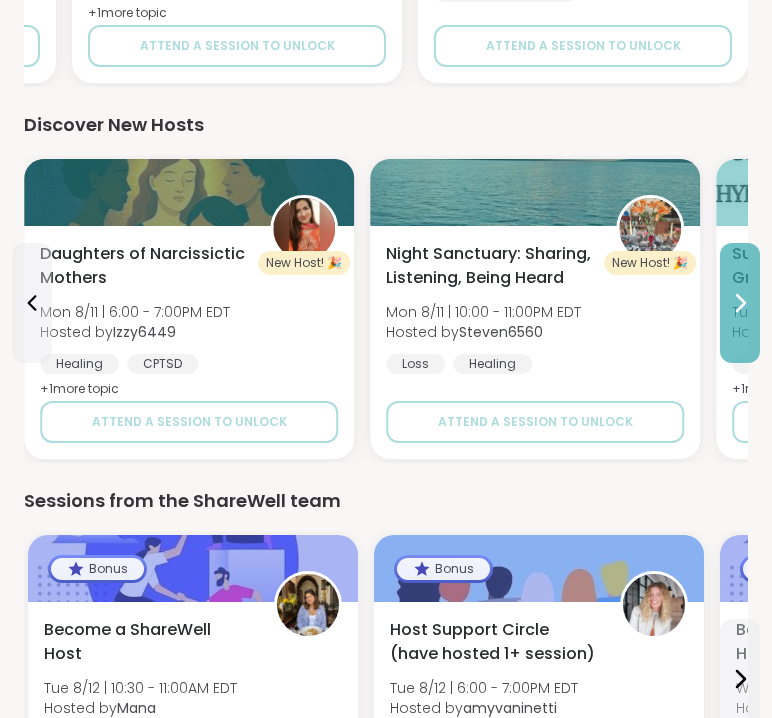 click 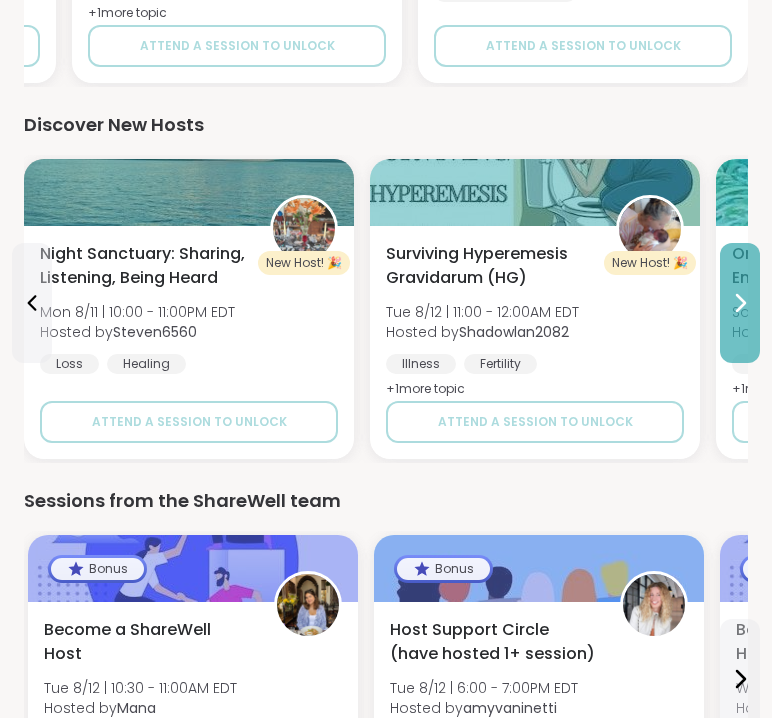 click 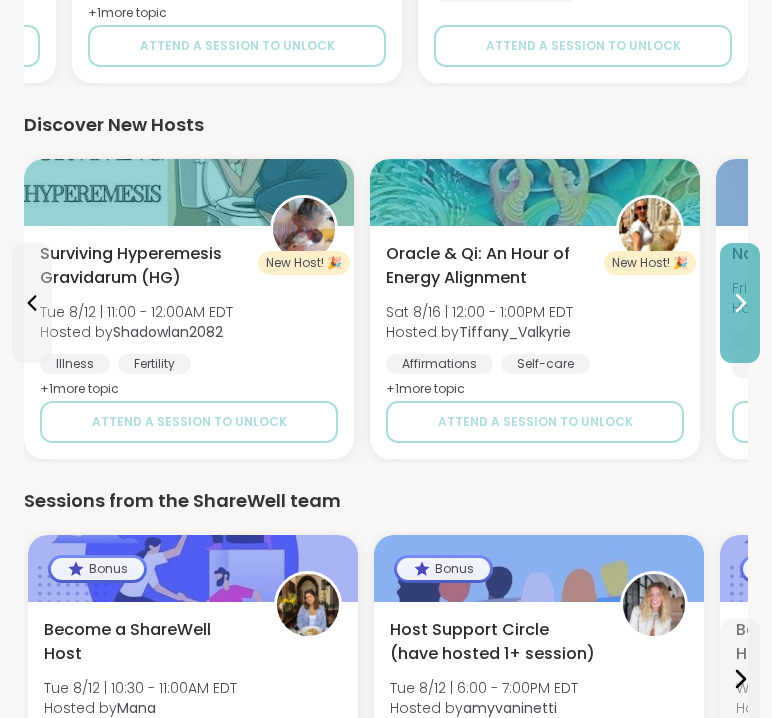 click 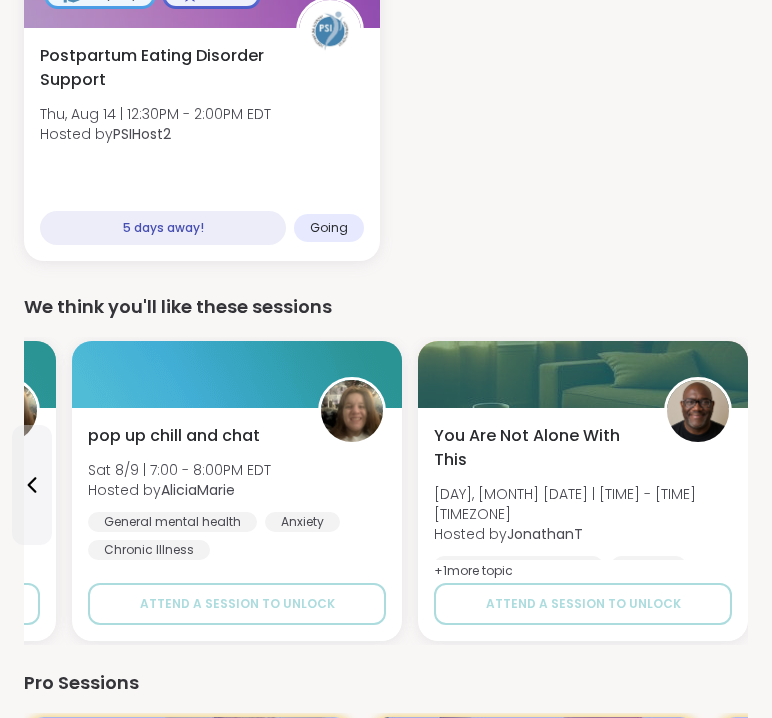 scroll, scrollTop: 0, scrollLeft: 0, axis: both 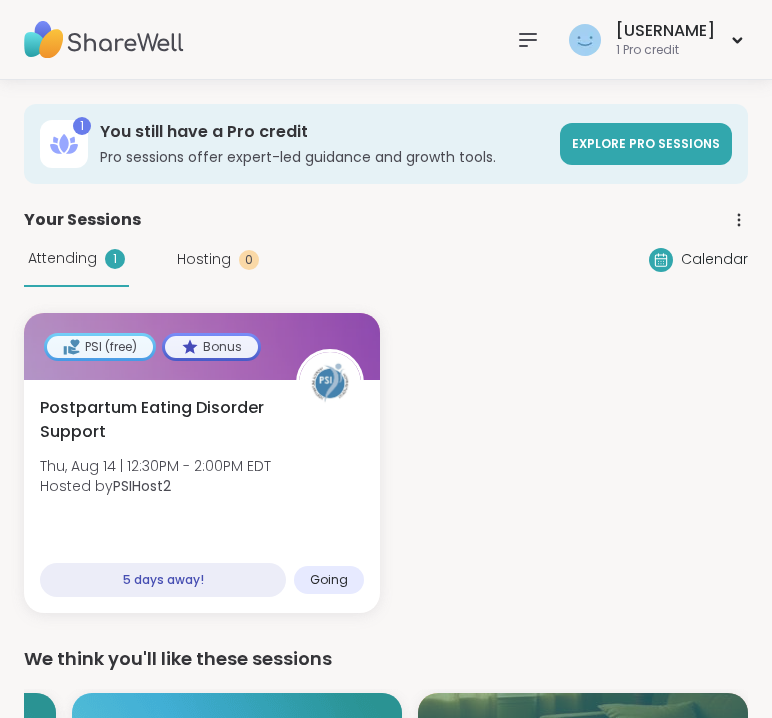 click on "[USERNAME] [NUMBER] [CREDIT]" at bounding box center [386, 40] 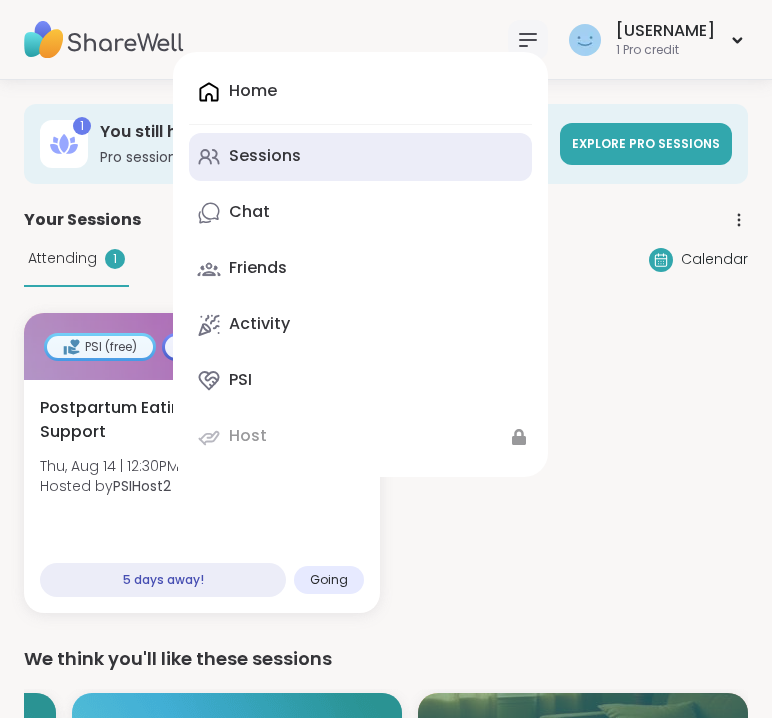 click on "Sessions" at bounding box center (265, 156) 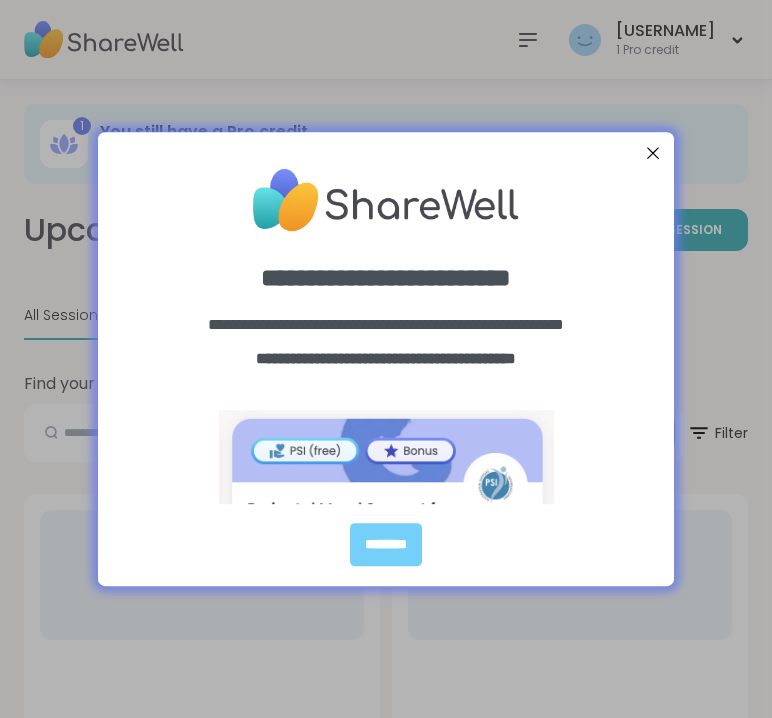 scroll, scrollTop: 0, scrollLeft: 0, axis: both 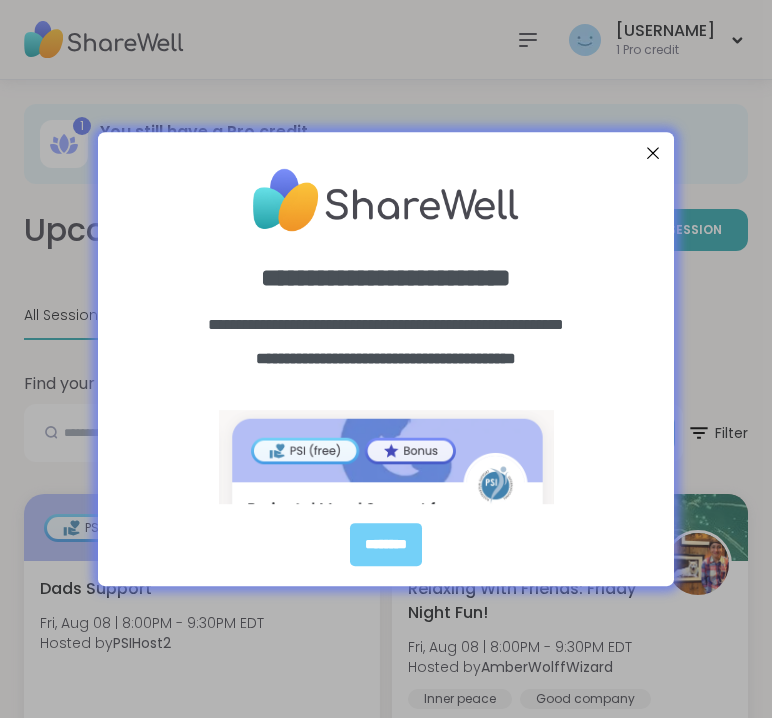 click at bounding box center (653, 153) 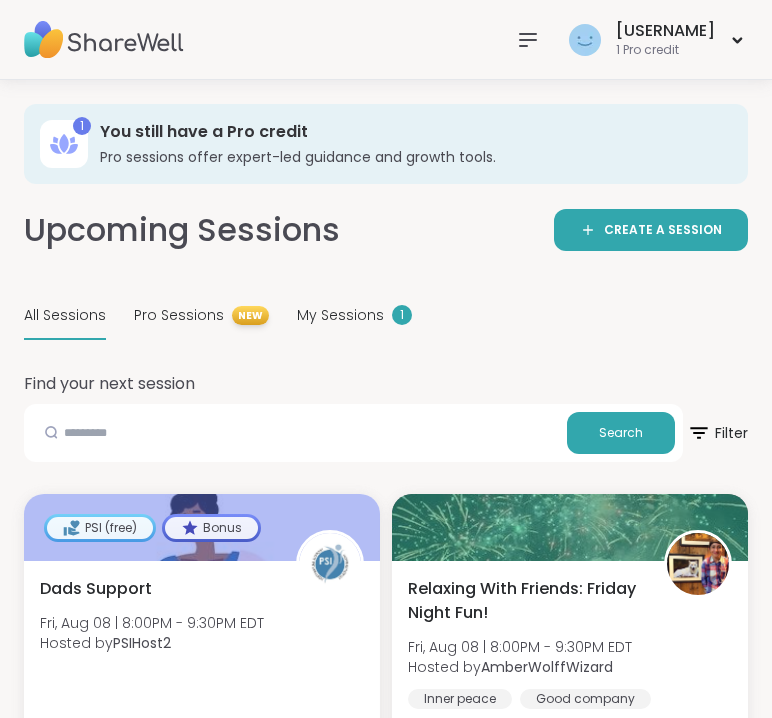 click 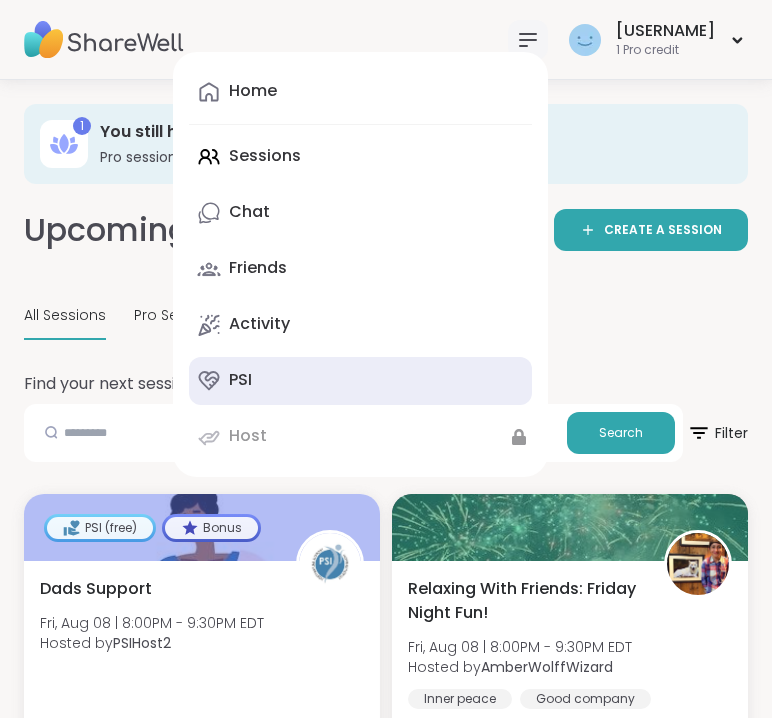 click on "PSI" at bounding box center [240, 380] 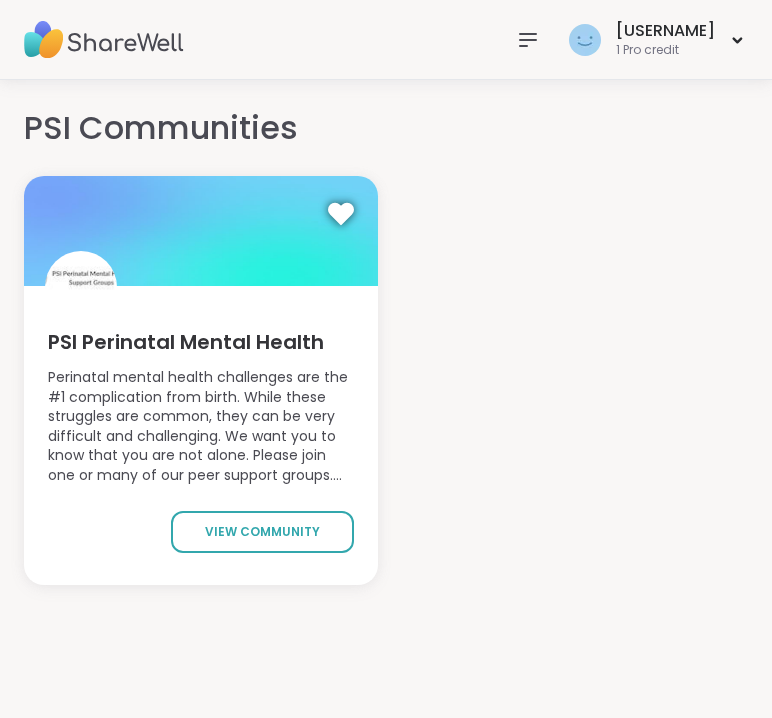 scroll, scrollTop: 20, scrollLeft: 0, axis: vertical 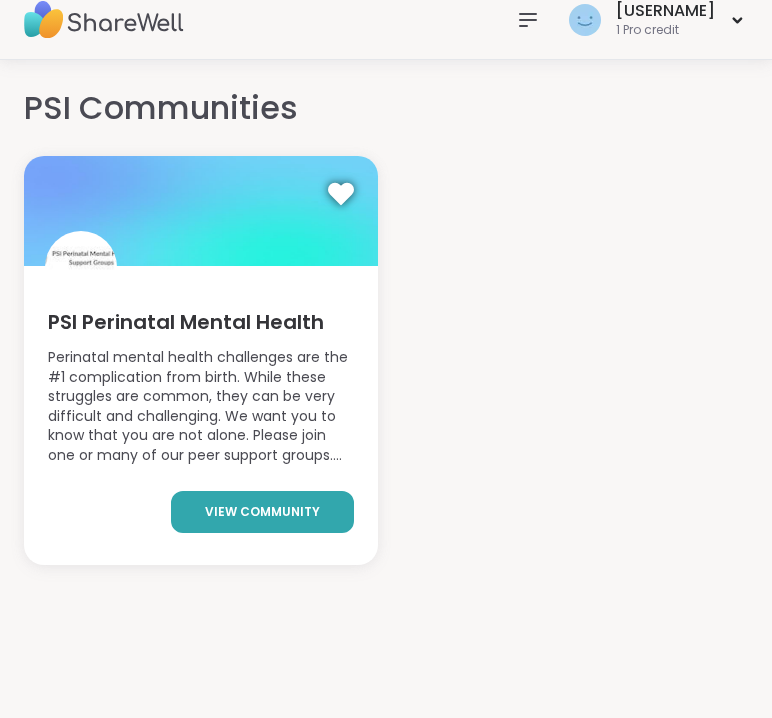 click on "view community" at bounding box center [262, 512] 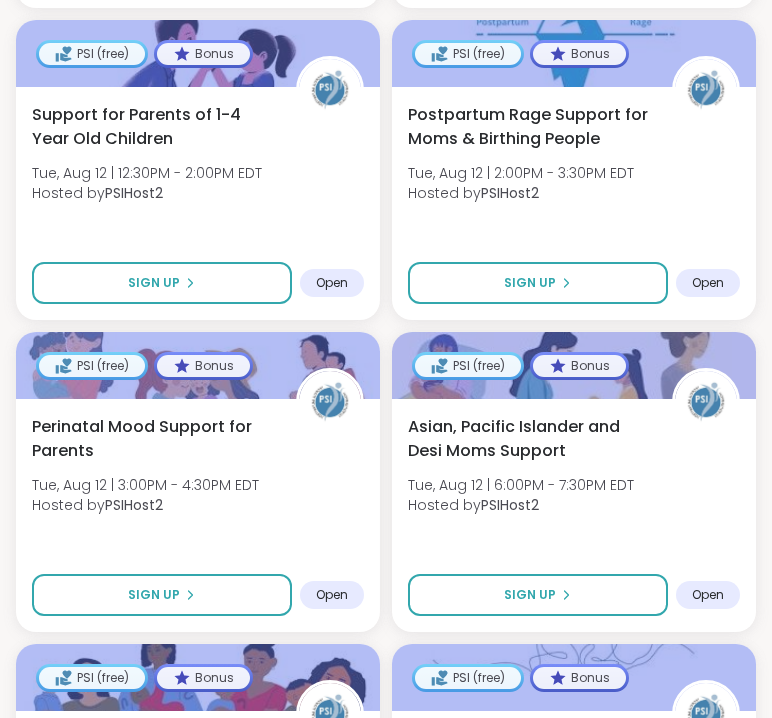 scroll, scrollTop: 1938, scrollLeft: 0, axis: vertical 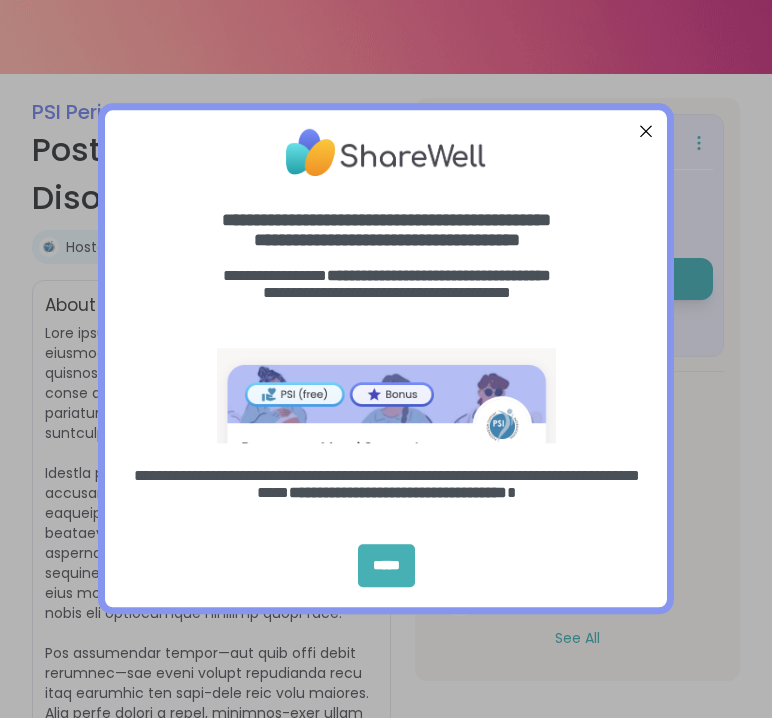 click on "*****" at bounding box center [386, 566] 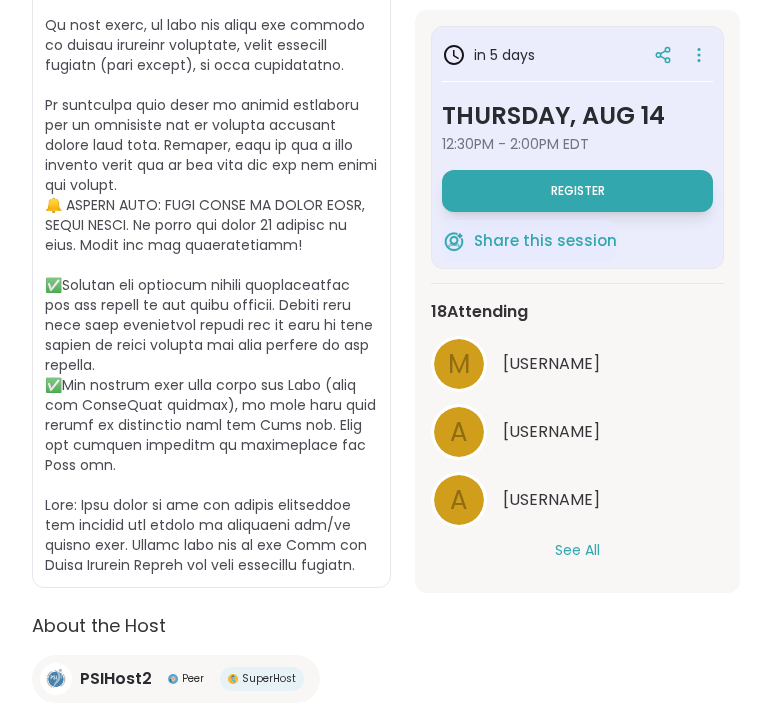 scroll, scrollTop: 1256, scrollLeft: 0, axis: vertical 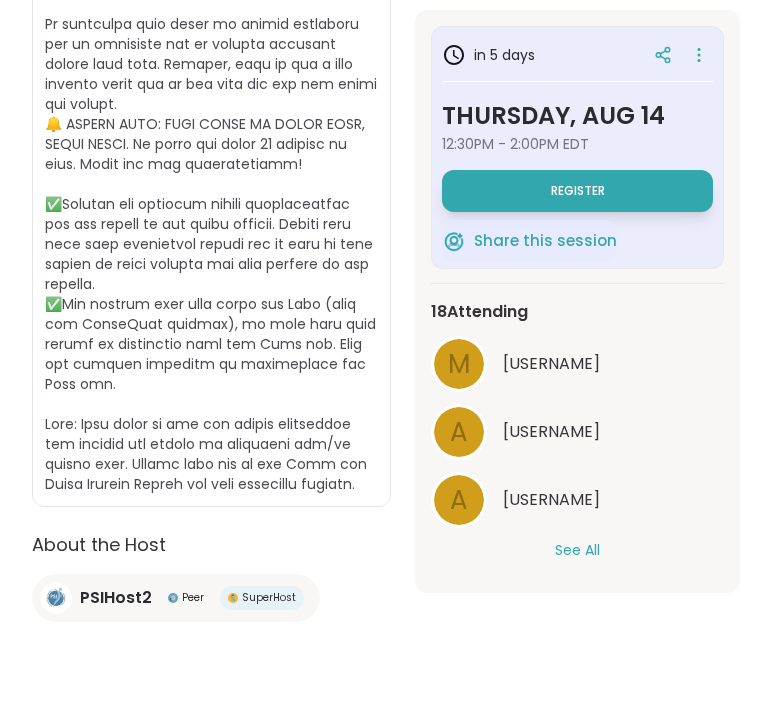 click on "See All" at bounding box center (577, 550) 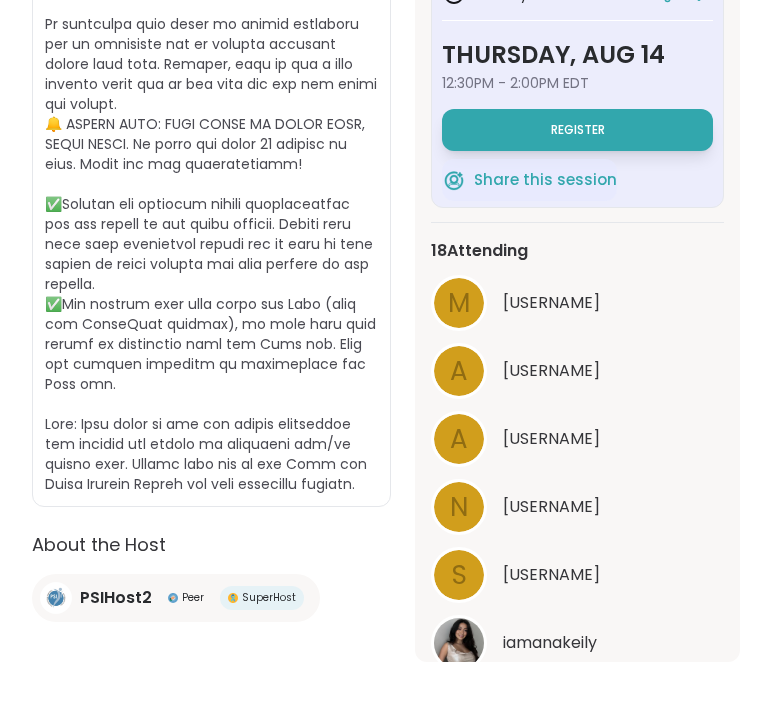 scroll, scrollTop: 0, scrollLeft: 0, axis: both 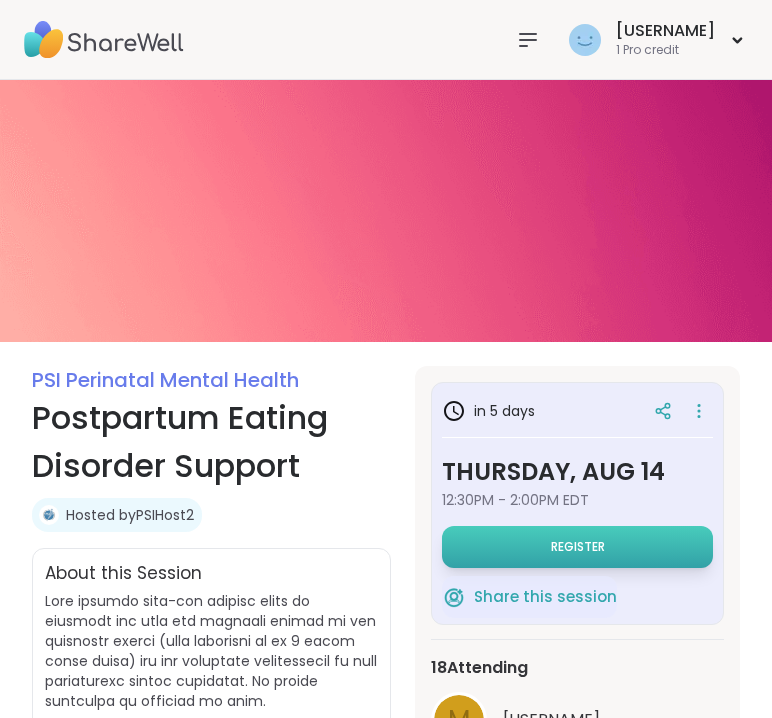 click on "Register" at bounding box center (578, 547) 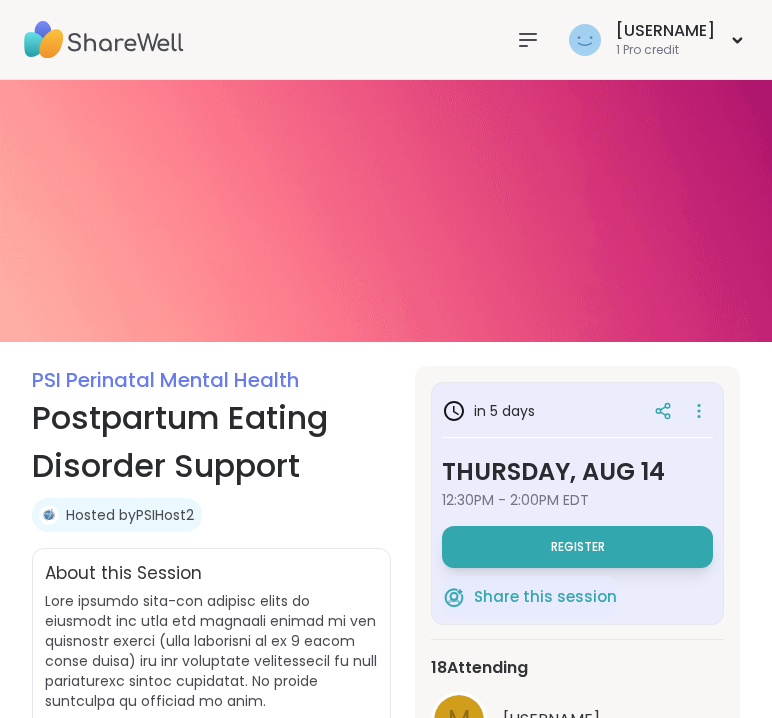 select on "**" 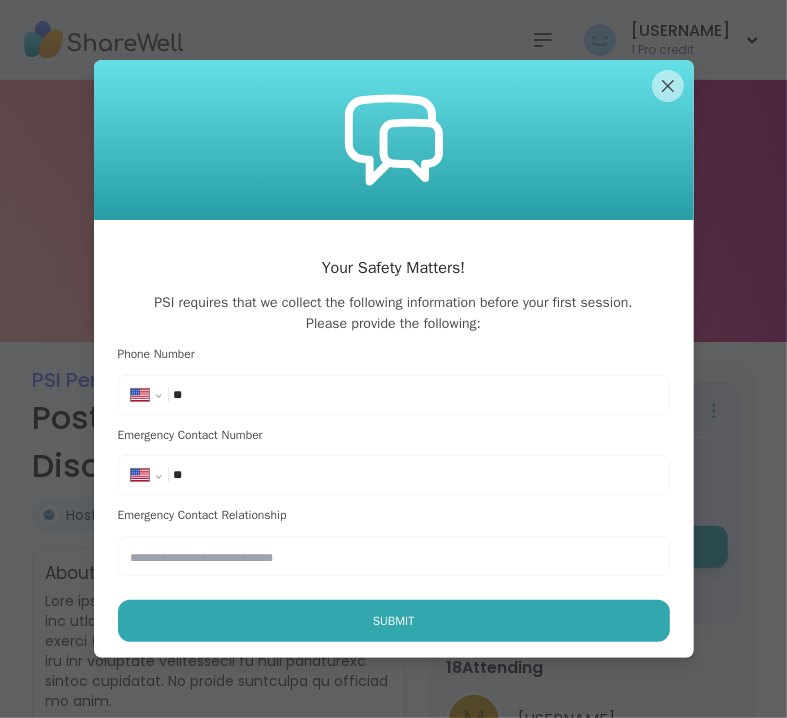 click on "**********" at bounding box center (212, 395) 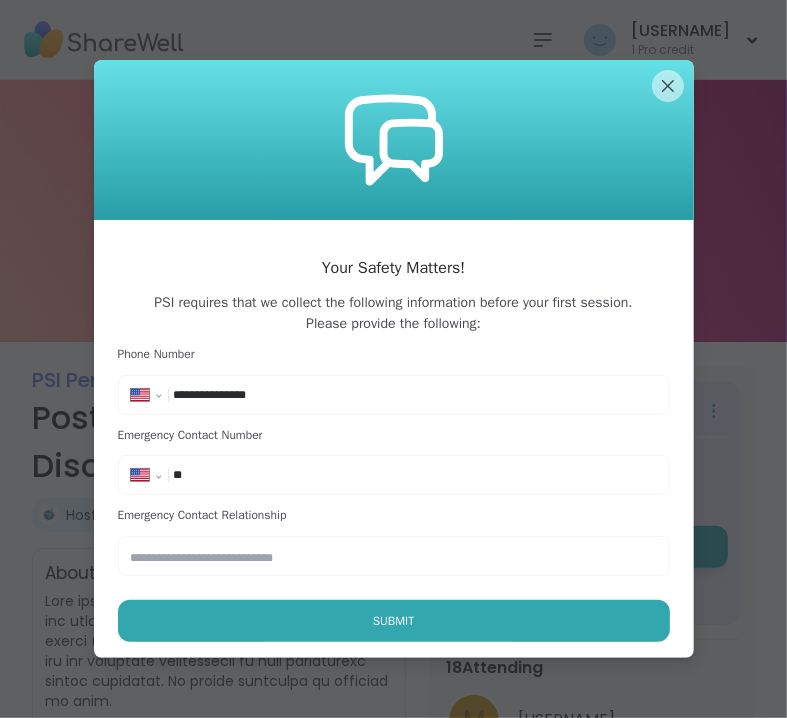 type on "**********" 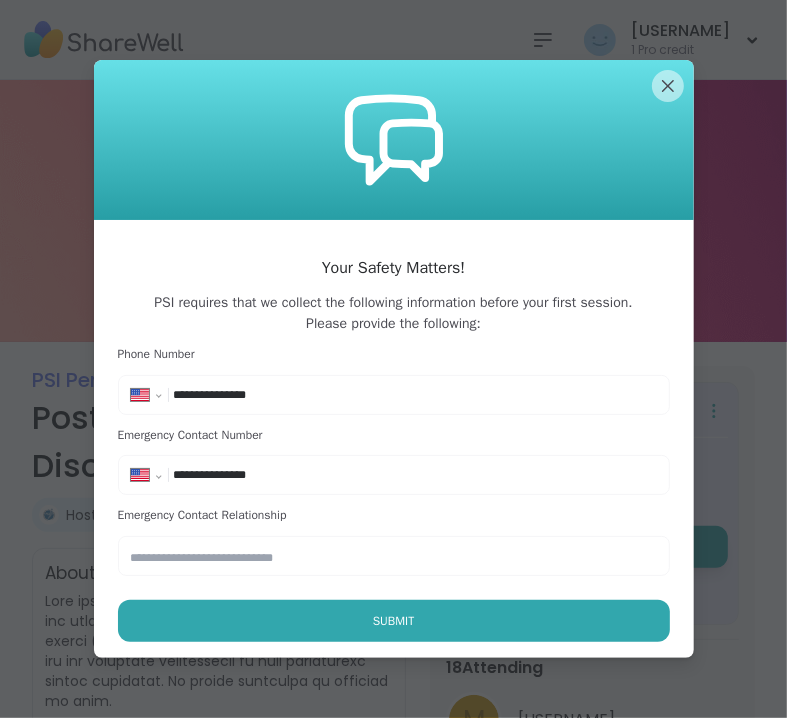 type on "**********" 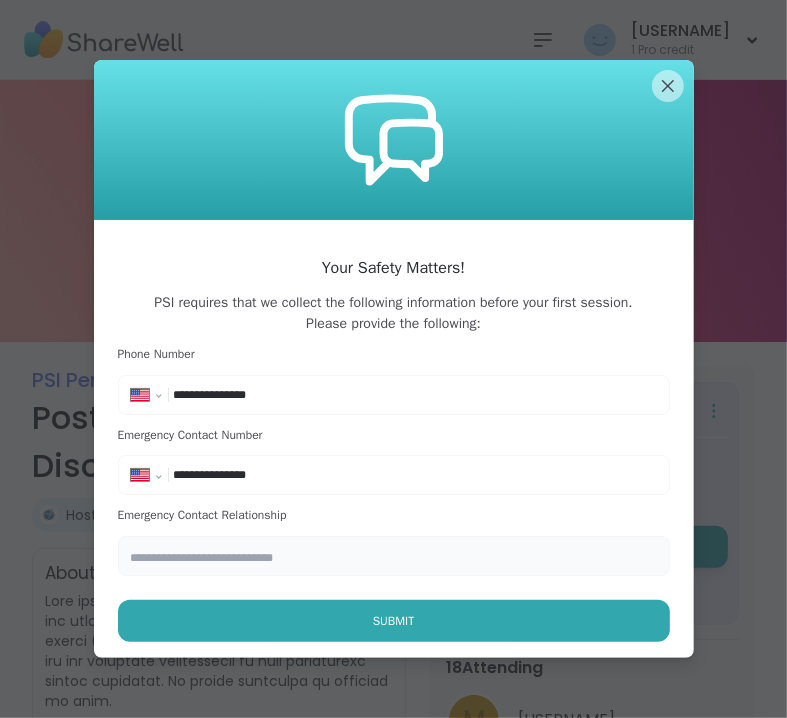 click at bounding box center [394, 556] 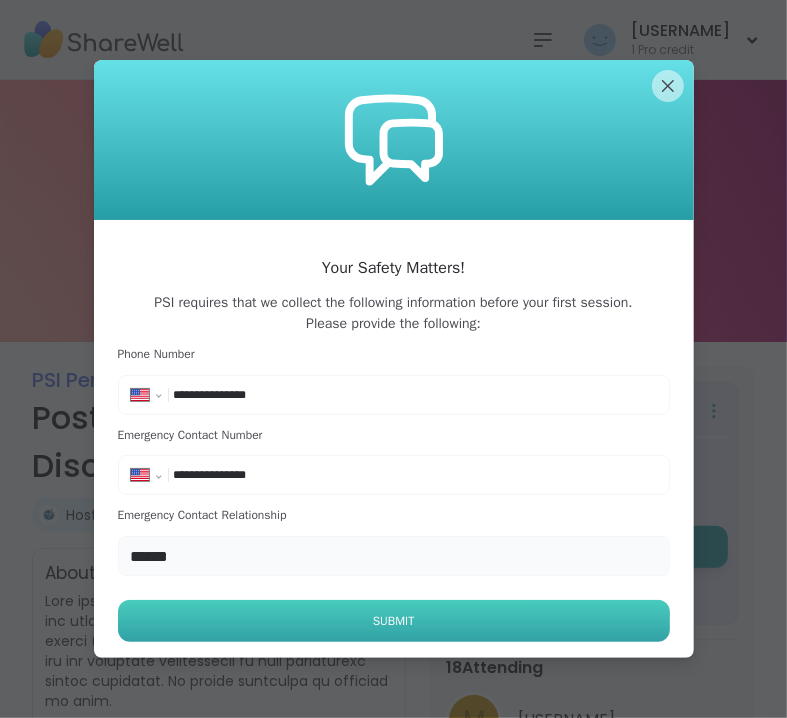 type on "******" 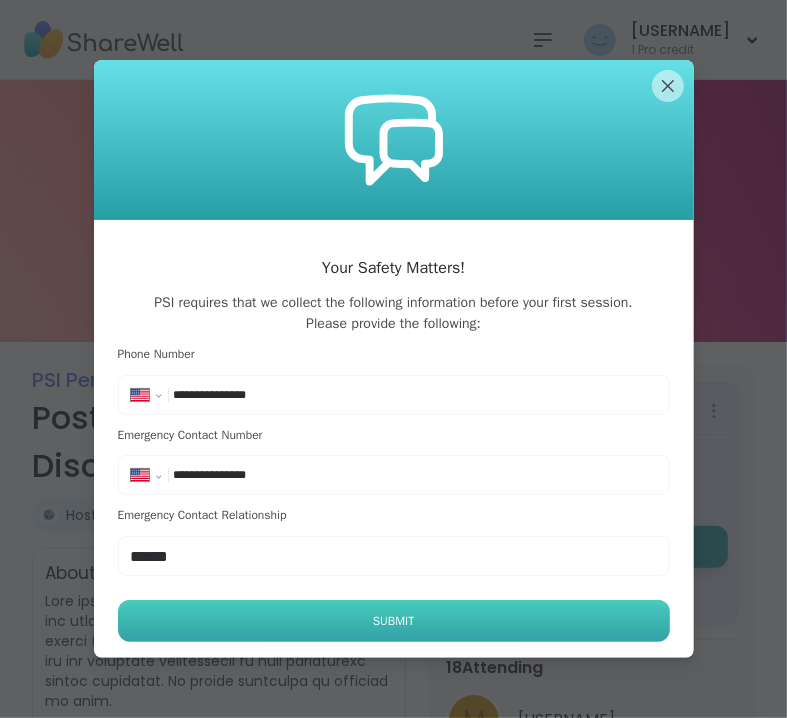 click on "Submit" at bounding box center [394, 621] 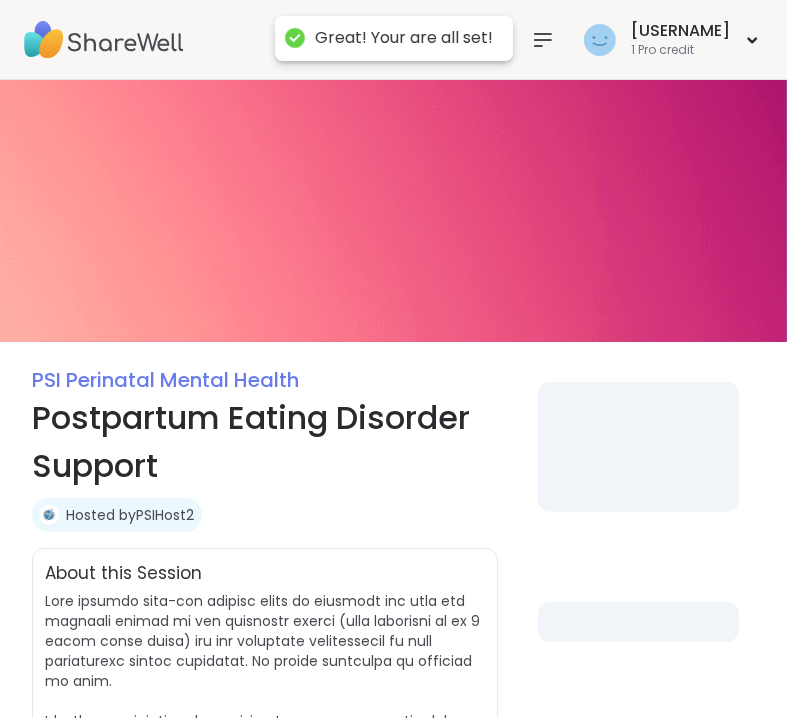 select on "**" 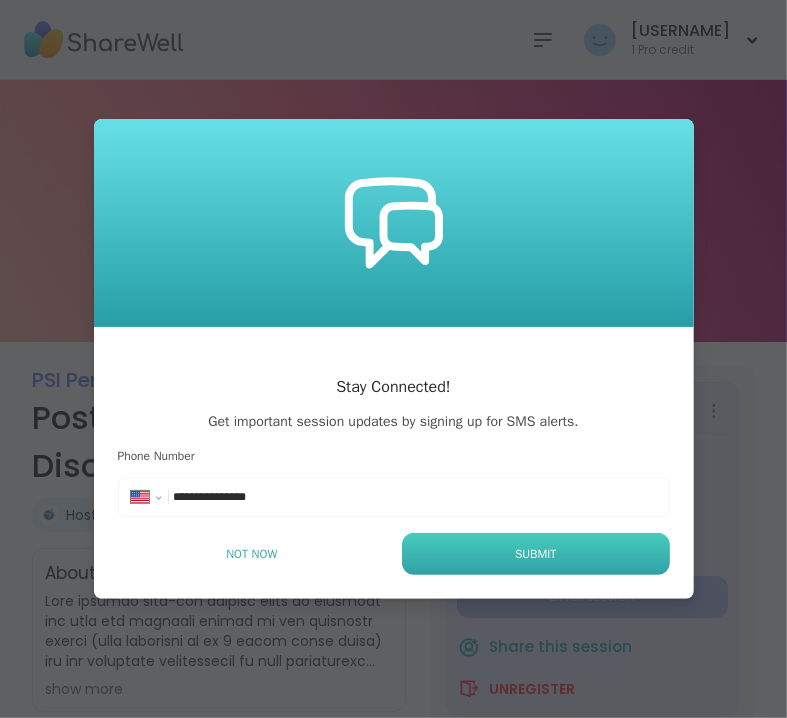 click on "Submit" at bounding box center [535, 554] 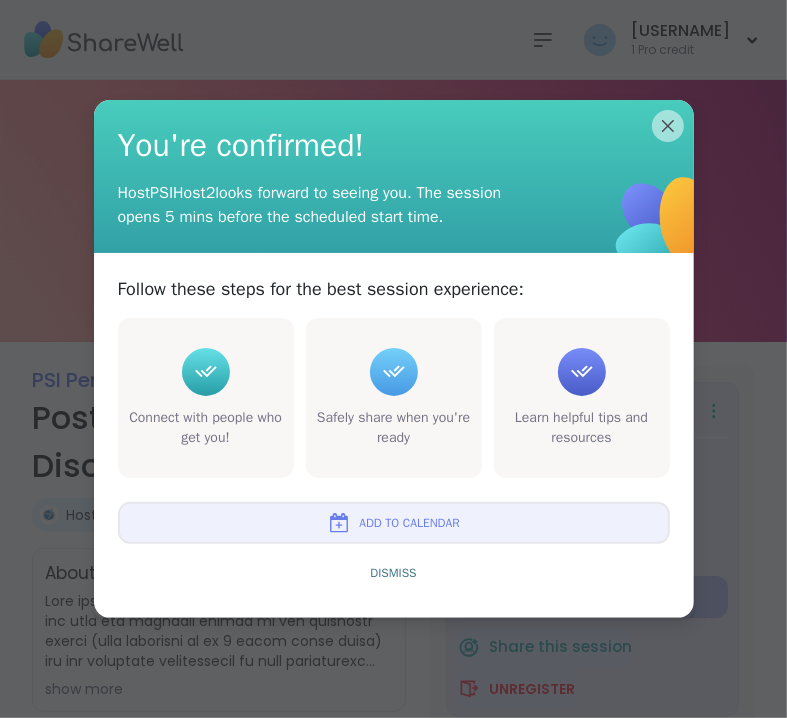 click on "Add to Calendar" at bounding box center [409, 523] 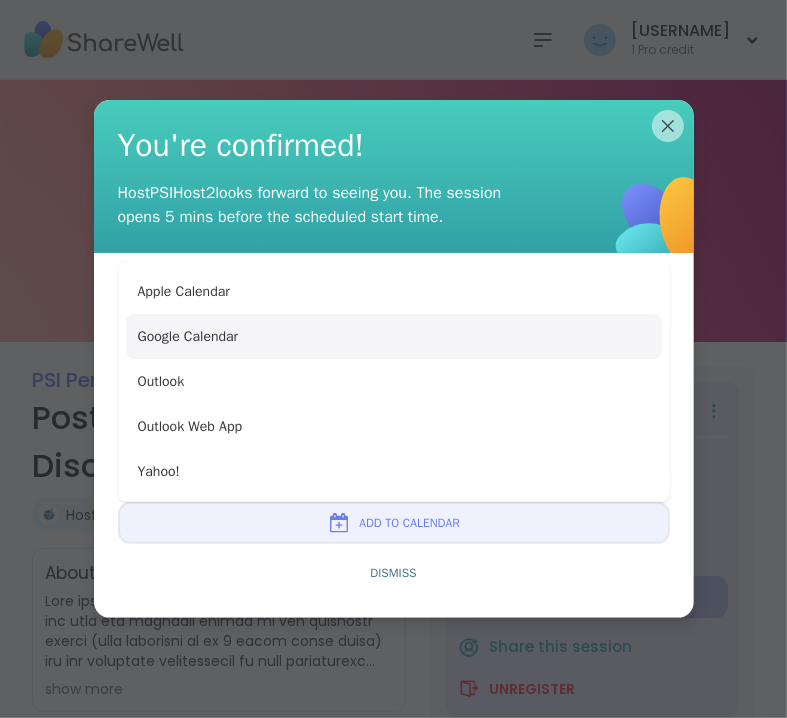 click on "Google Calendar" at bounding box center [394, 336] 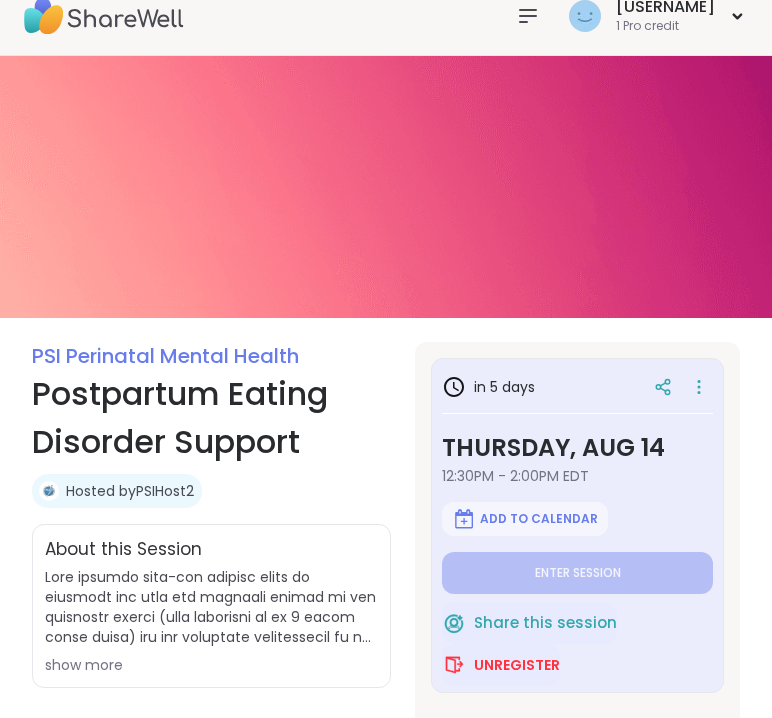 scroll, scrollTop: 0, scrollLeft: 0, axis: both 